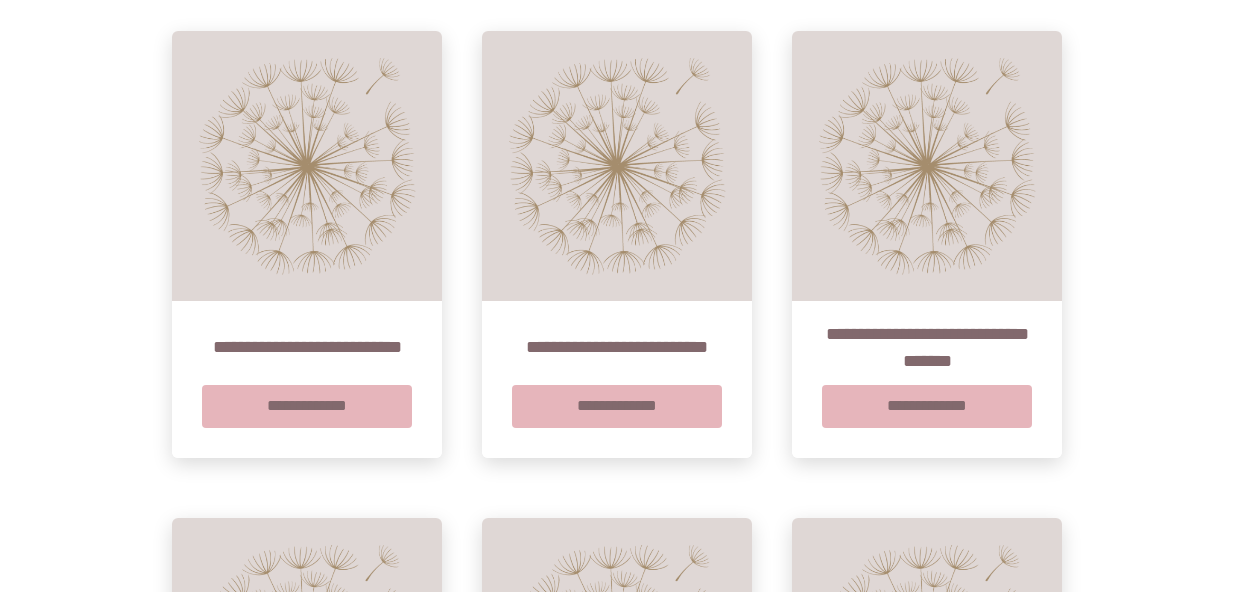 scroll, scrollTop: 1825, scrollLeft: 0, axis: vertical 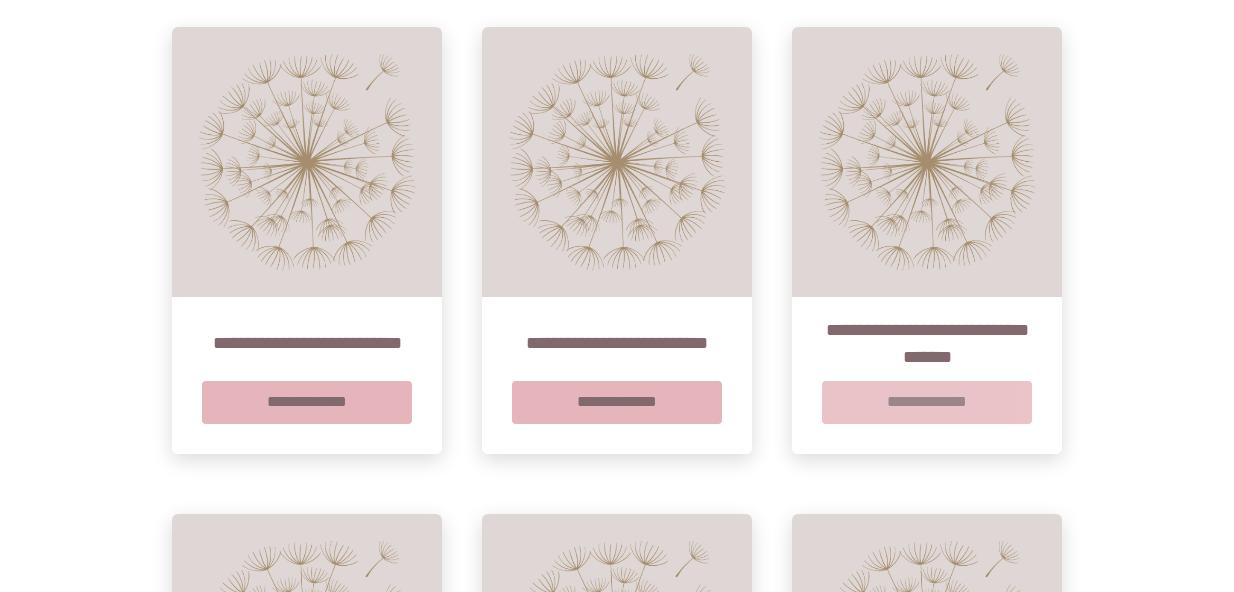 click on "**********" at bounding box center [927, 402] 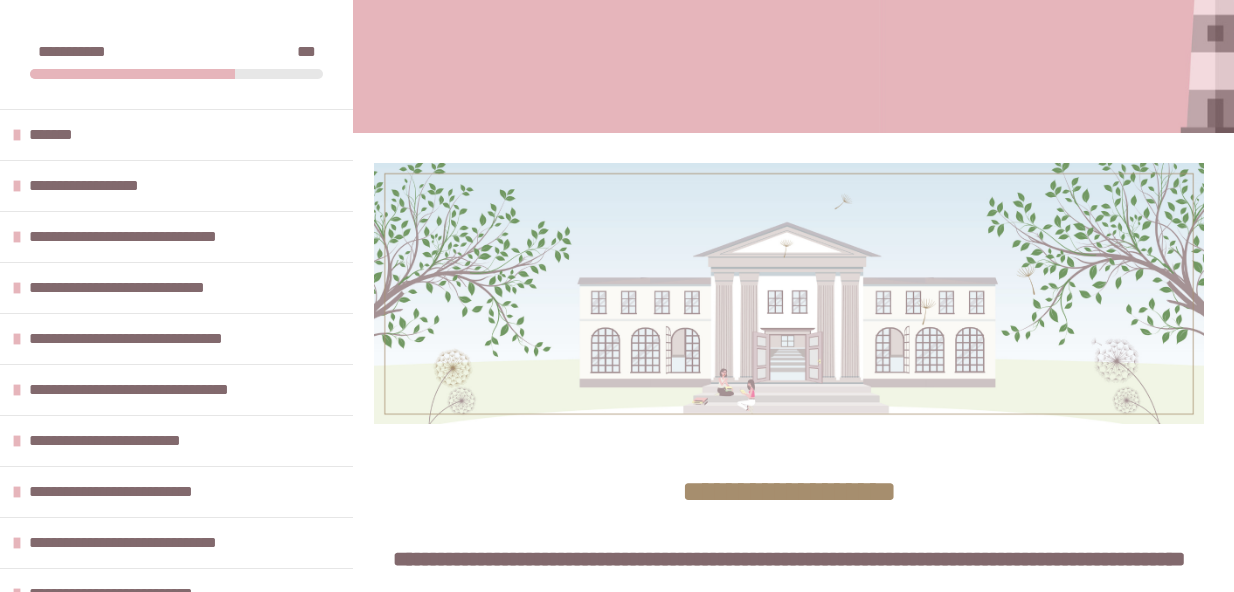 scroll, scrollTop: 742, scrollLeft: 0, axis: vertical 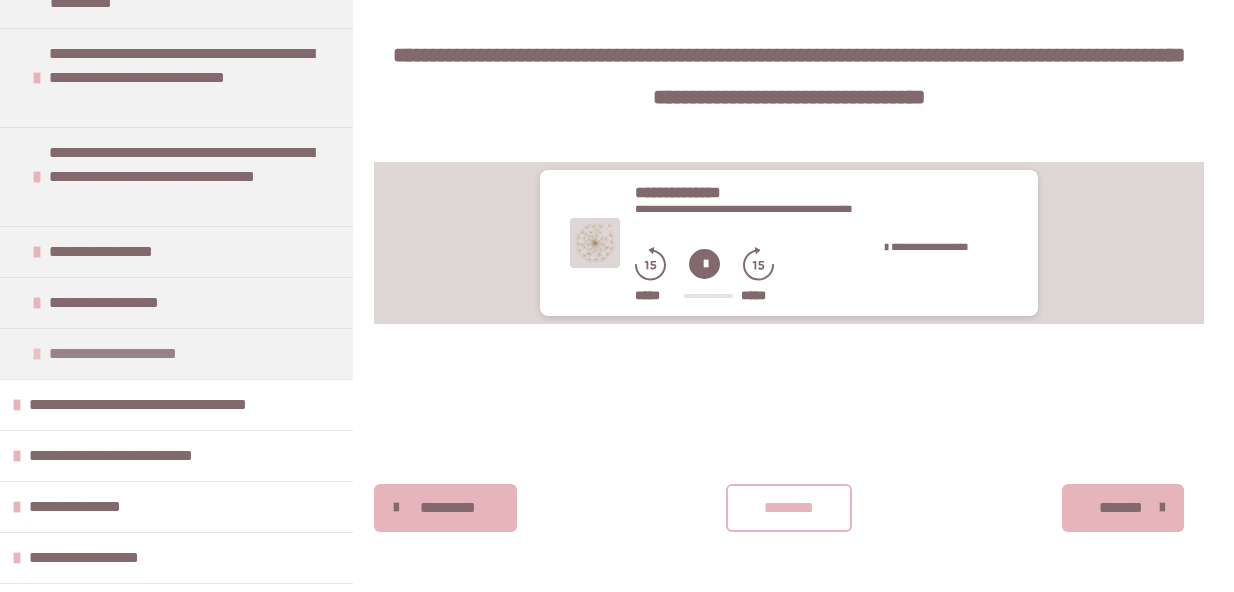 click on "**********" at bounding box center (142, 354) 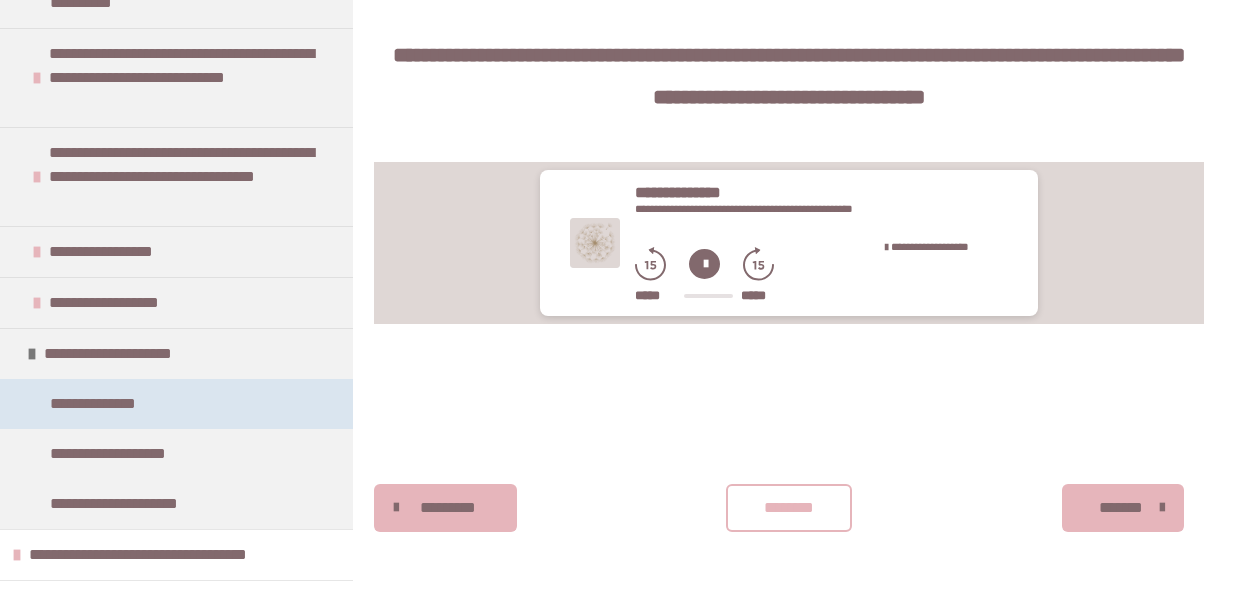 click on "**********" at bounding box center (100, 404) 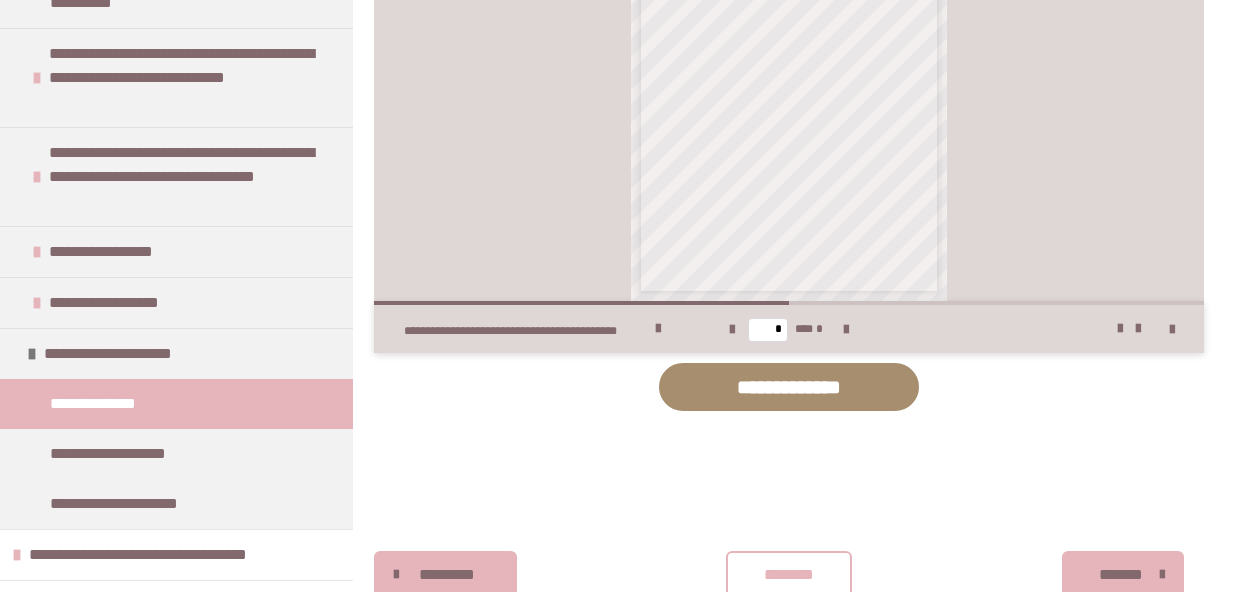 scroll, scrollTop: 996, scrollLeft: 0, axis: vertical 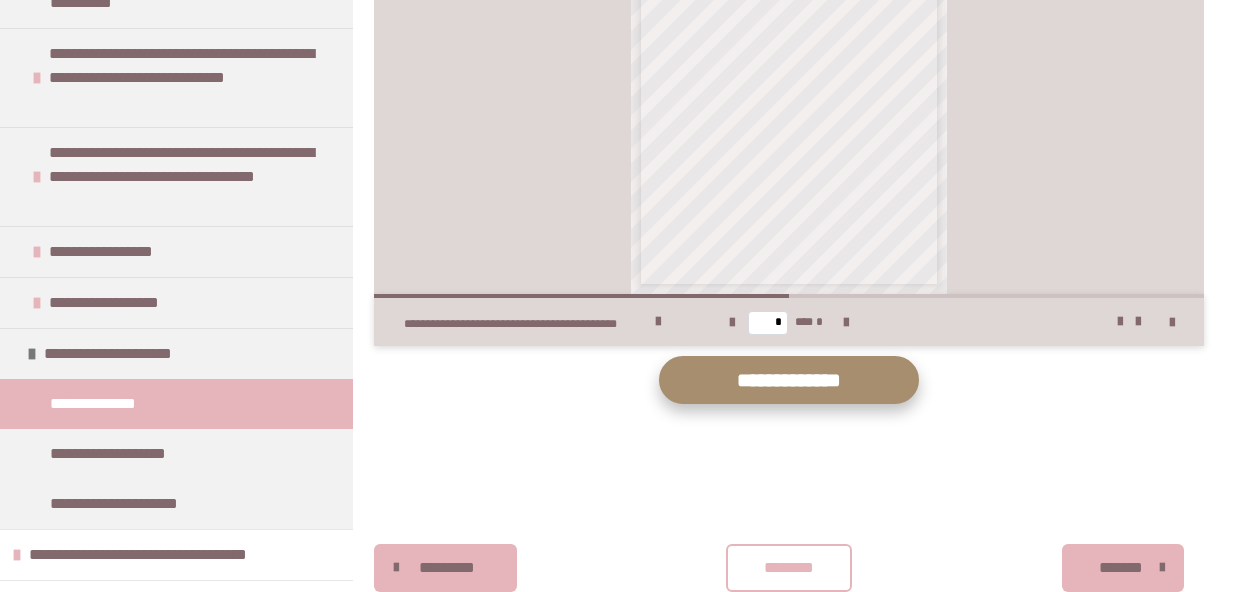 click on "**********" at bounding box center [789, 380] 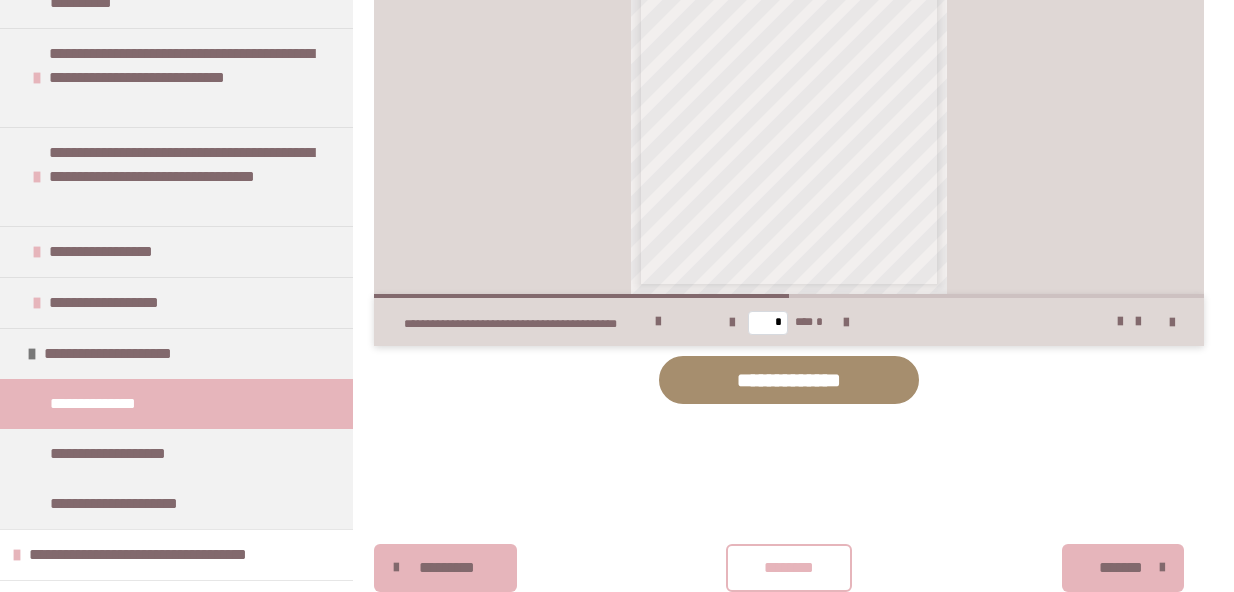 scroll, scrollTop: 1056, scrollLeft: 0, axis: vertical 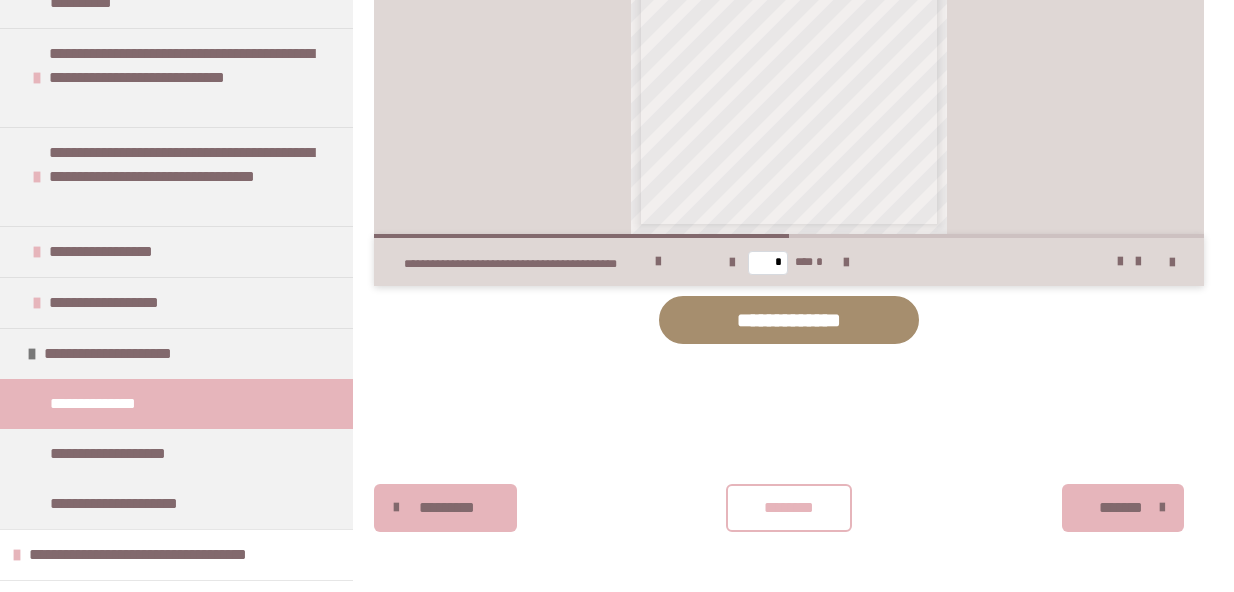 click on "********" at bounding box center [789, 508] 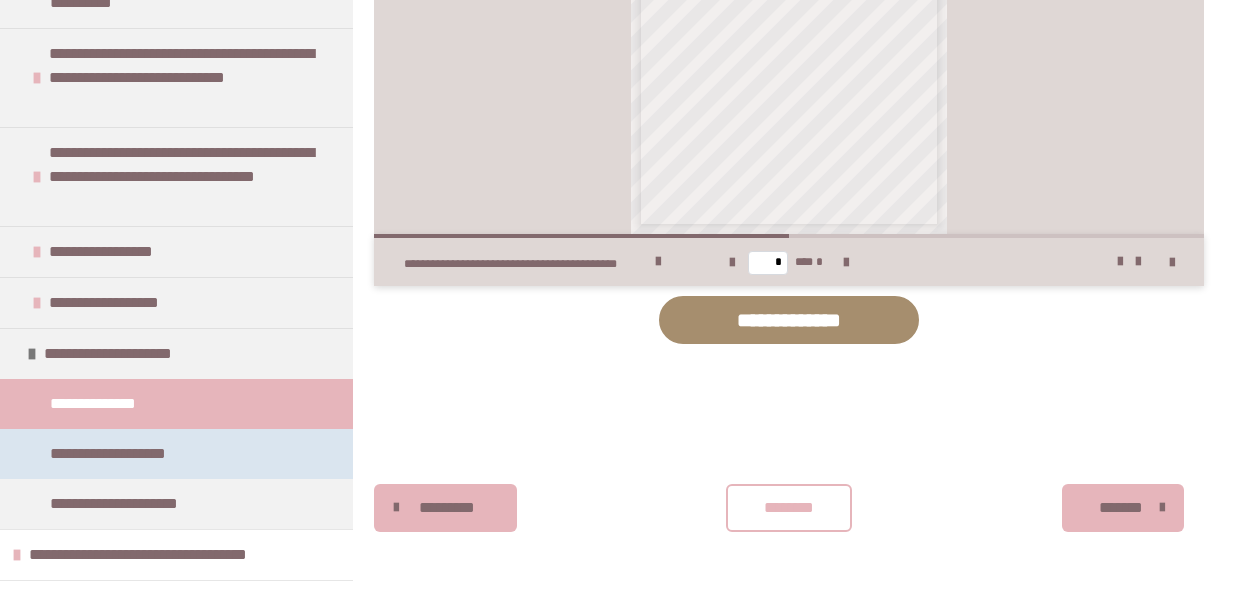 click on "**********" at bounding box center (128, 454) 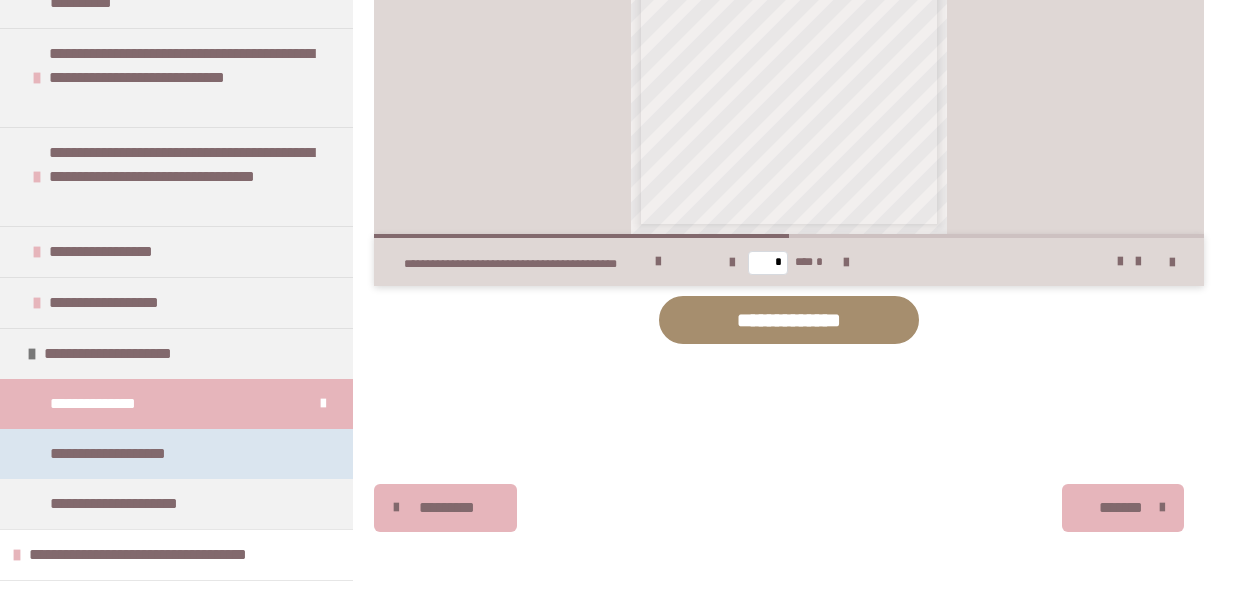 scroll, scrollTop: 361, scrollLeft: 0, axis: vertical 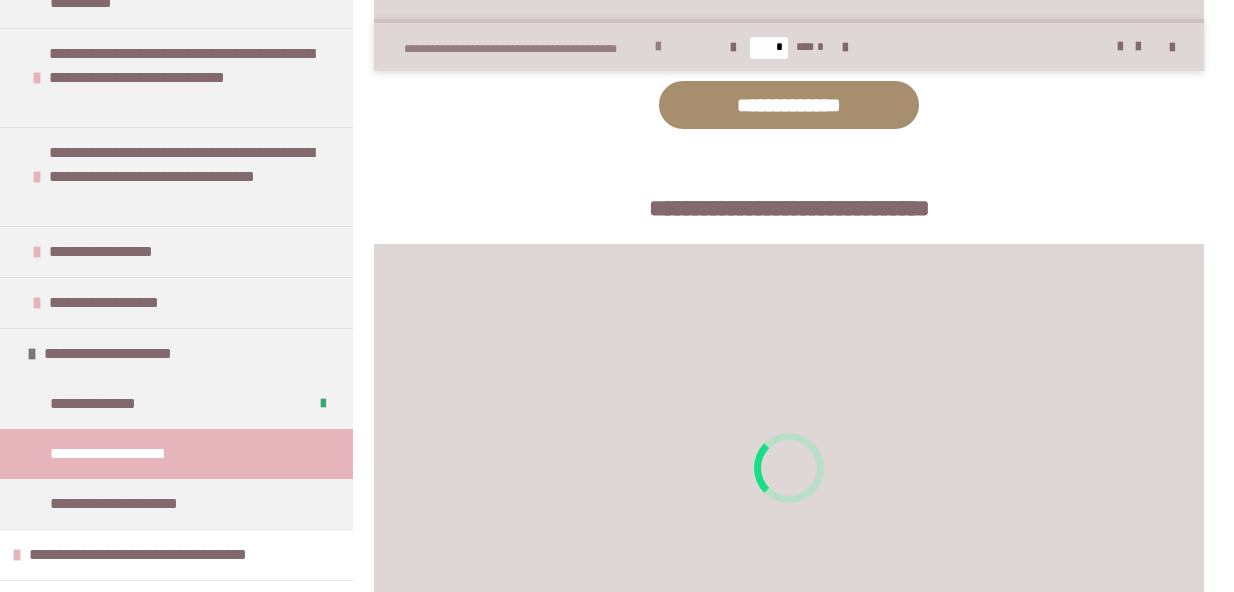 click at bounding box center [658, 47] 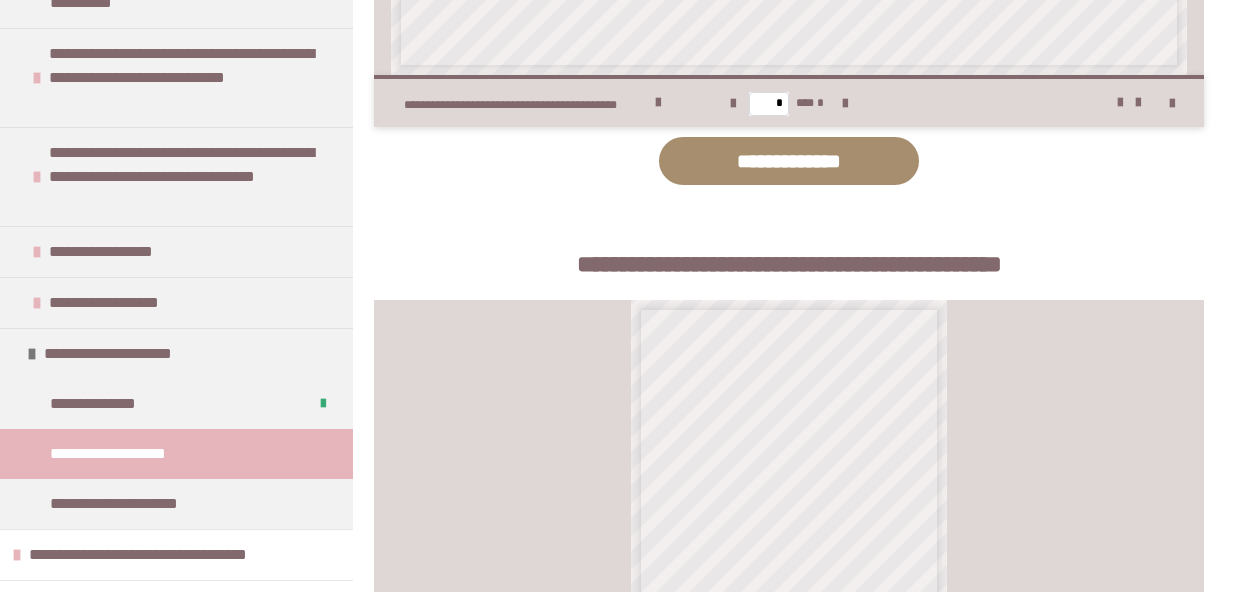scroll, scrollTop: 1629, scrollLeft: 0, axis: vertical 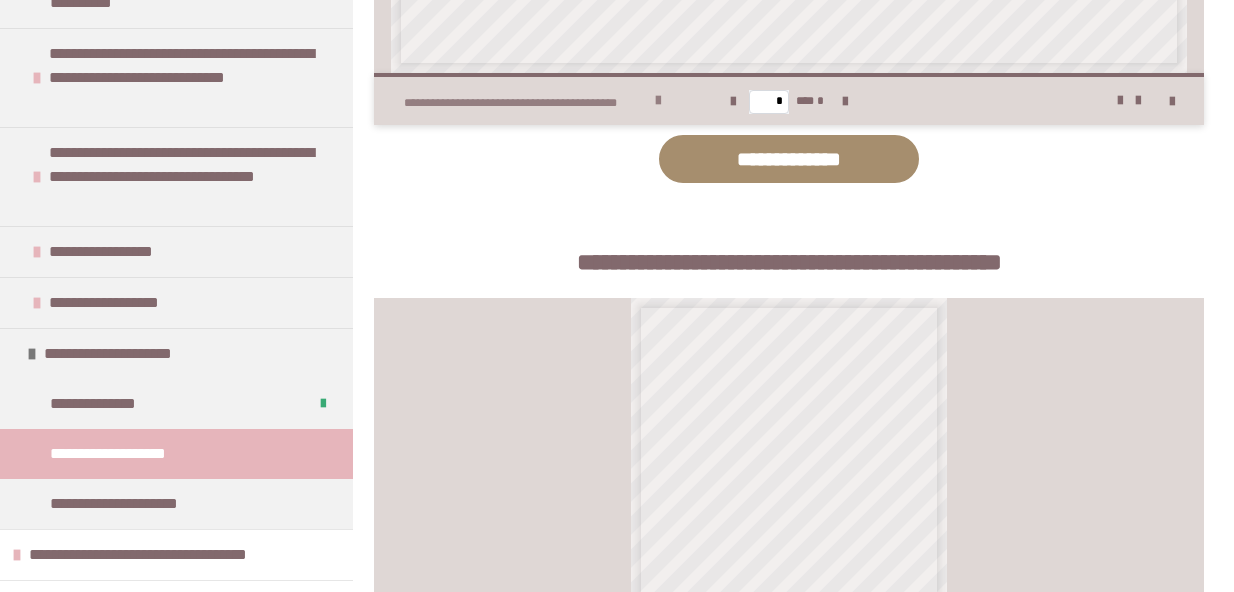 click at bounding box center [658, 101] 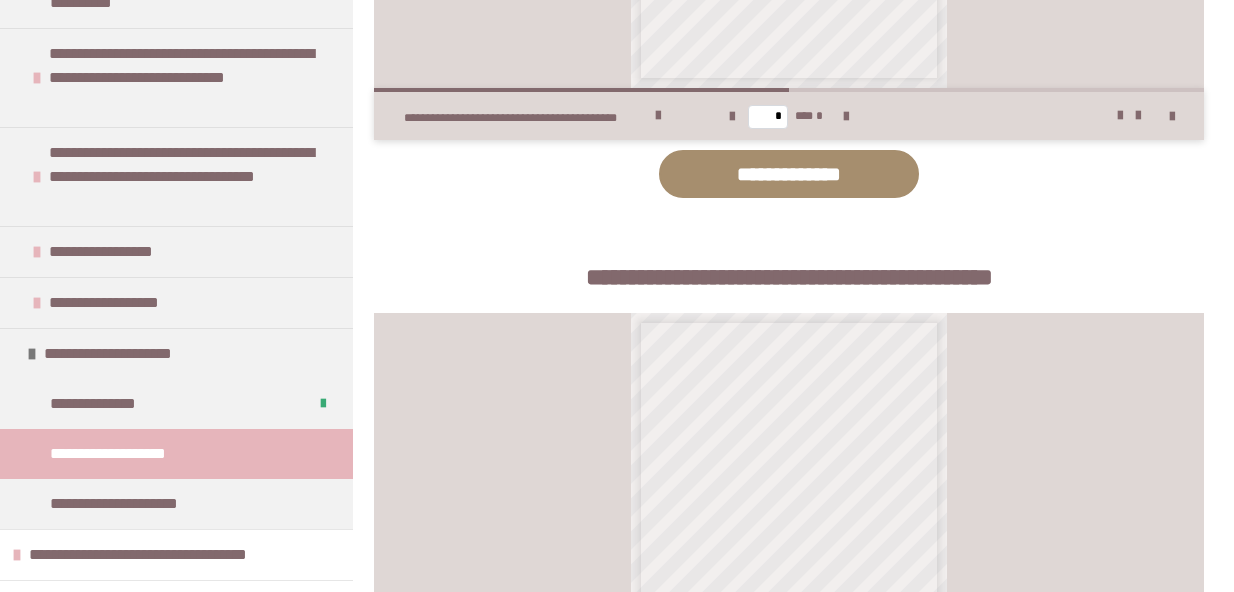 scroll, scrollTop: 2292, scrollLeft: 0, axis: vertical 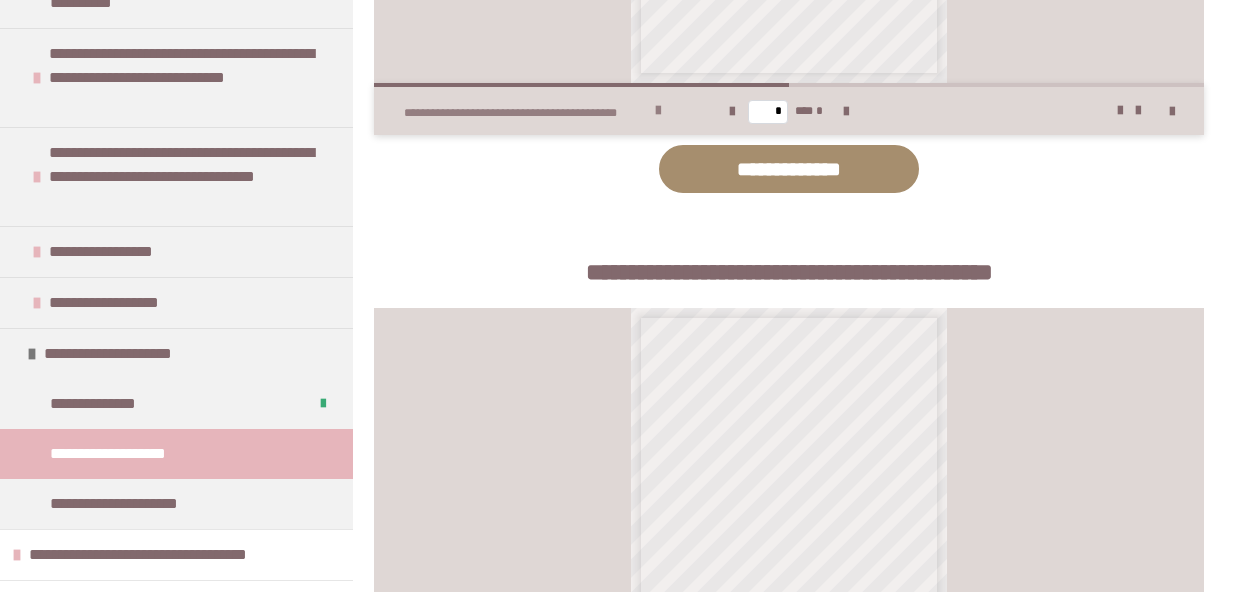 click at bounding box center (658, 111) 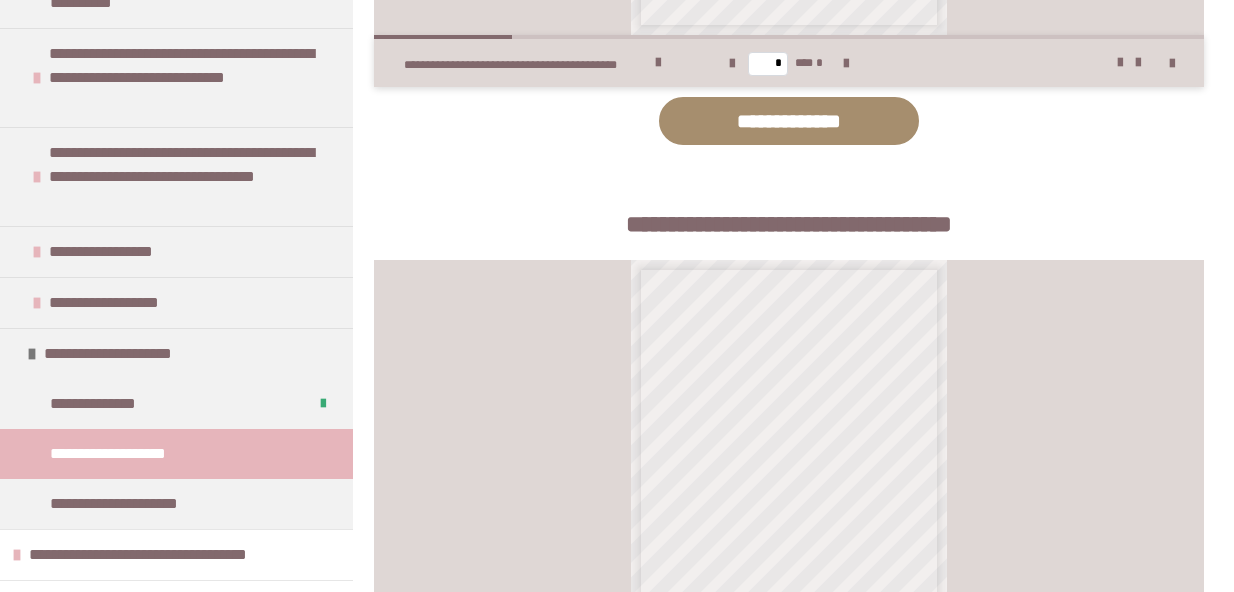 scroll, scrollTop: 3017, scrollLeft: 0, axis: vertical 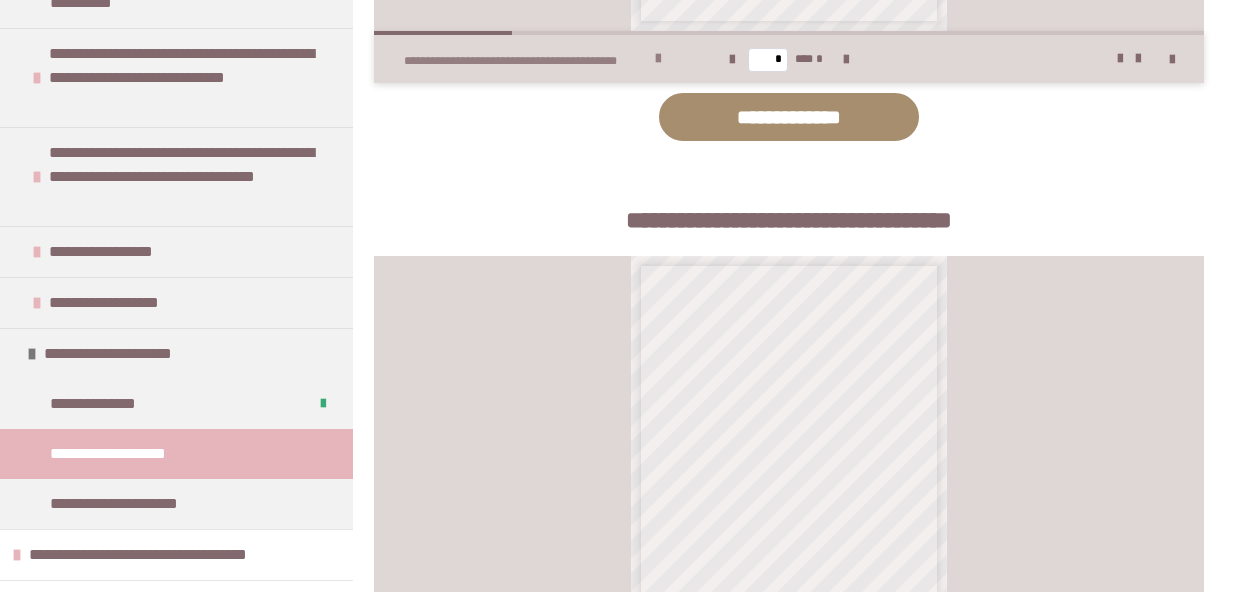 click at bounding box center (658, 59) 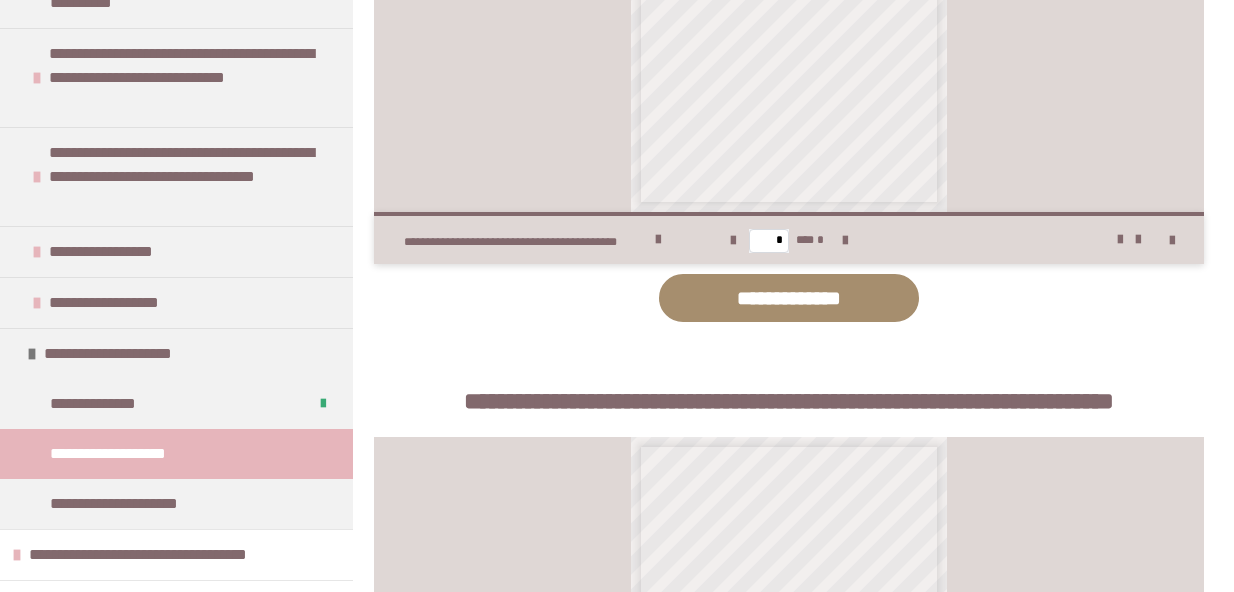 scroll, scrollTop: 3535, scrollLeft: 0, axis: vertical 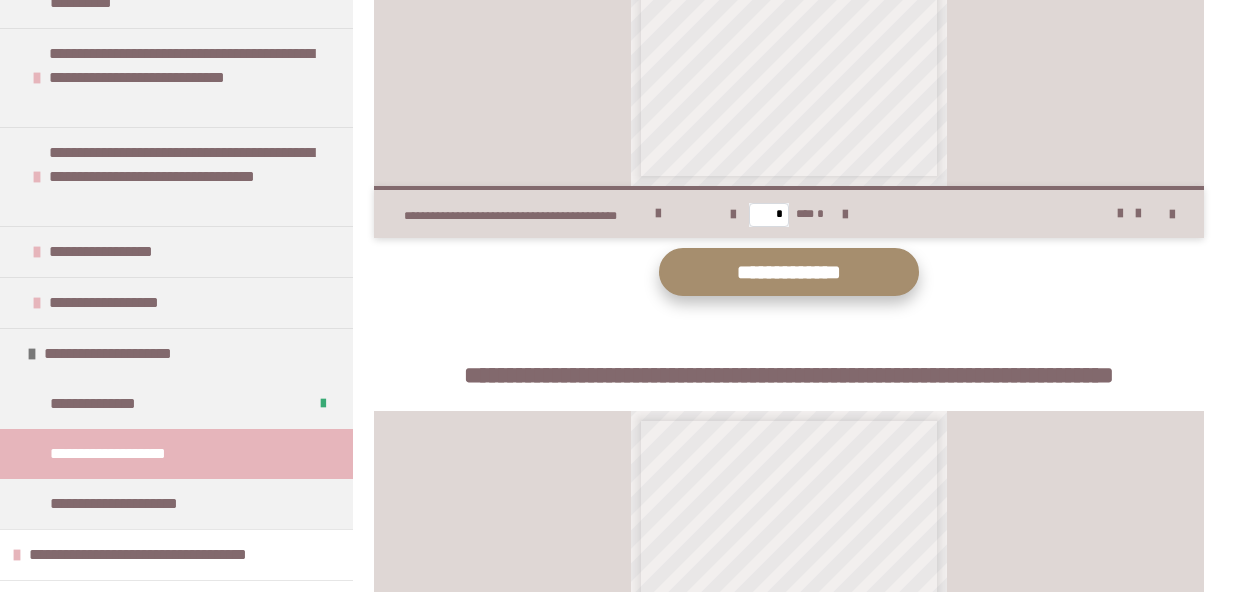 click on "**********" at bounding box center (789, 272) 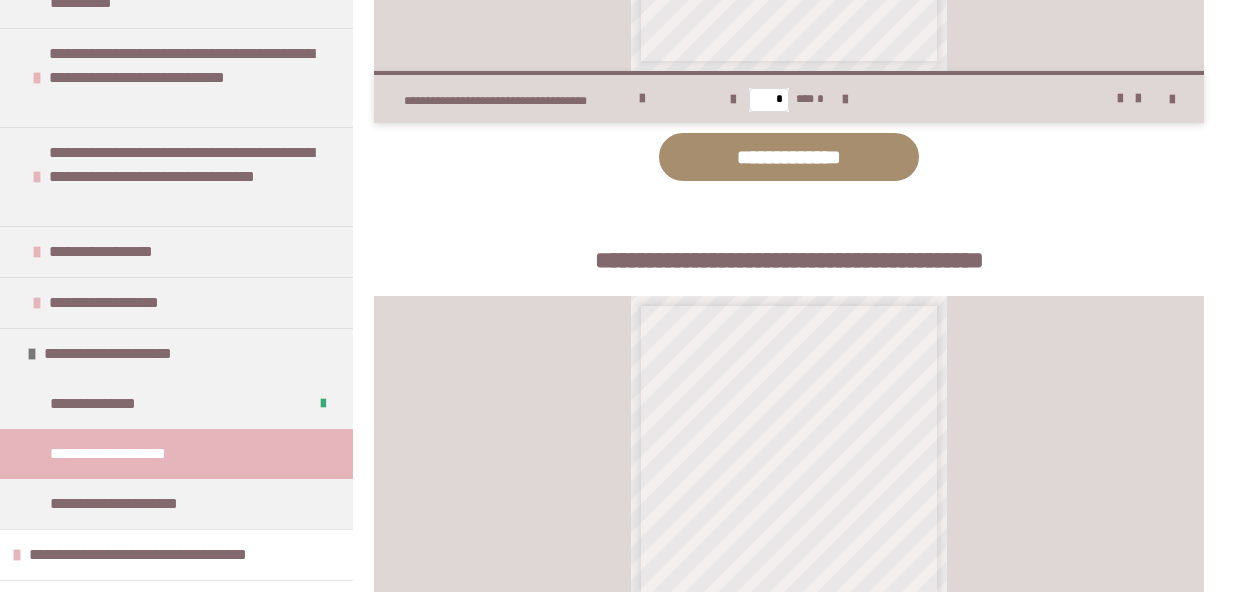 scroll, scrollTop: 4326, scrollLeft: 0, axis: vertical 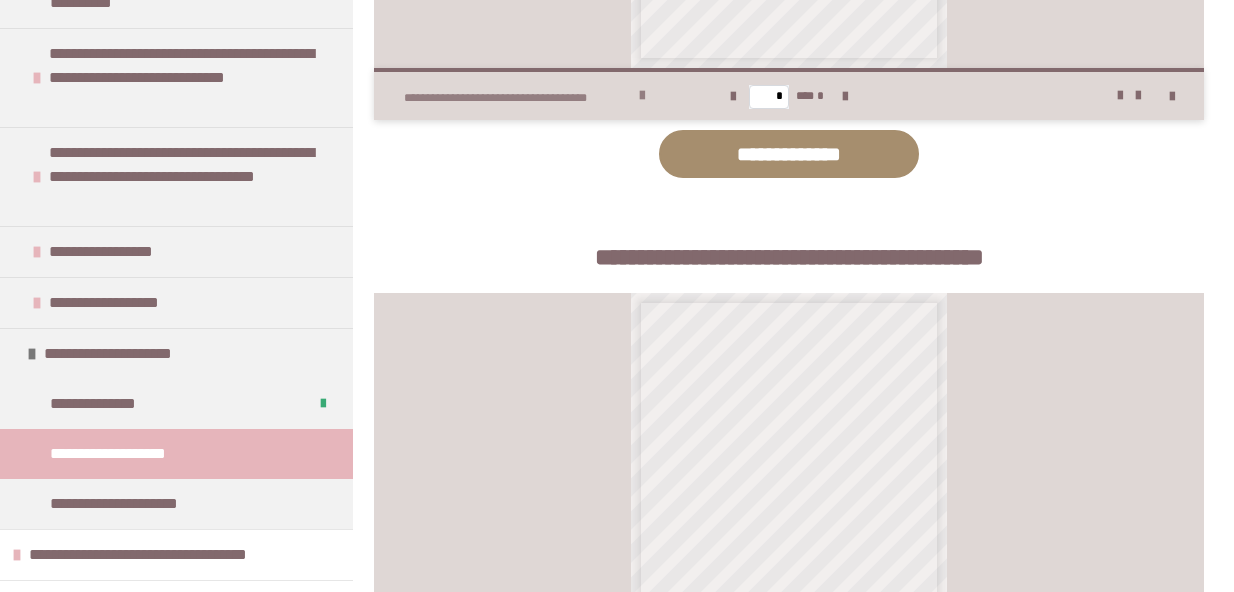 click at bounding box center [642, 96] 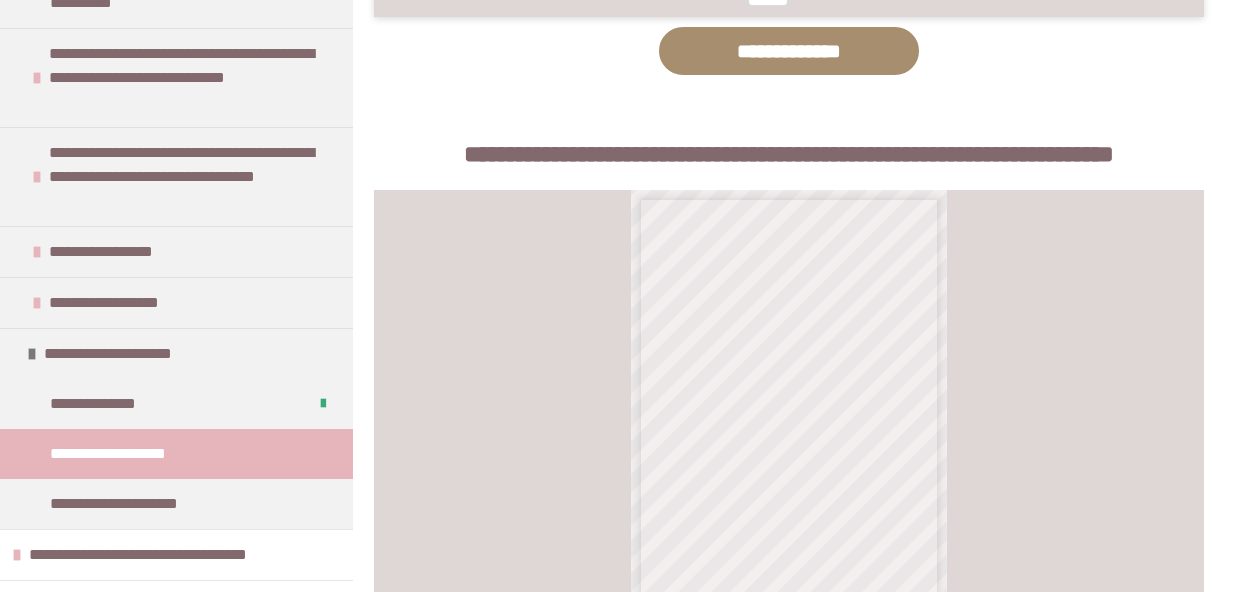 scroll, scrollTop: 5113, scrollLeft: 0, axis: vertical 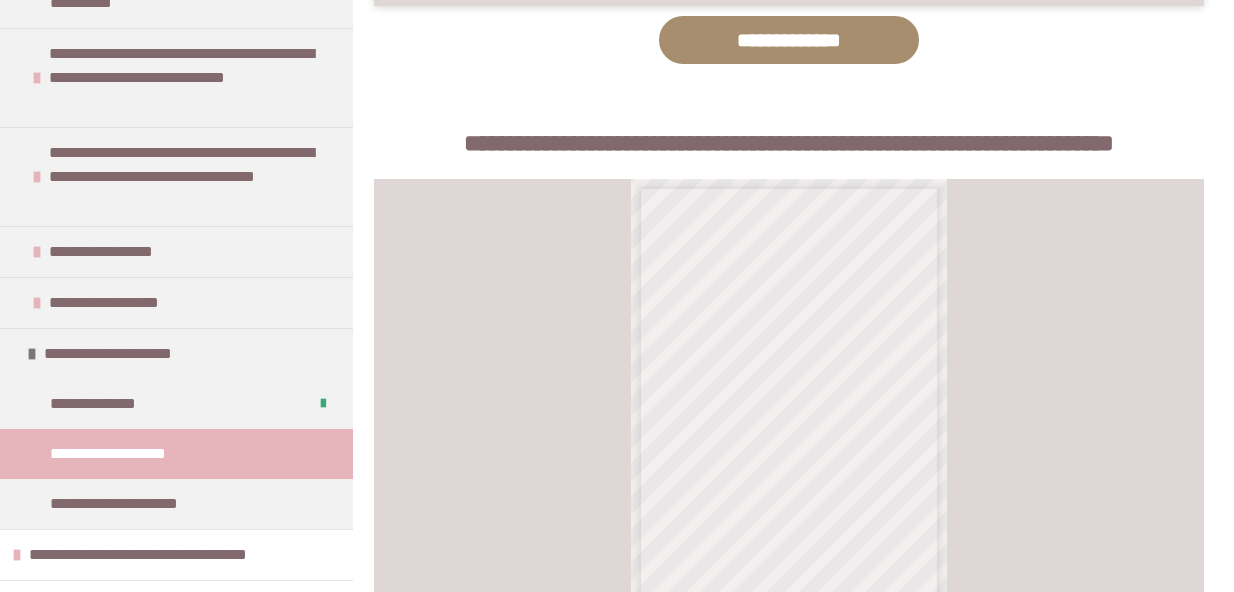 click at bounding box center (658, -18) 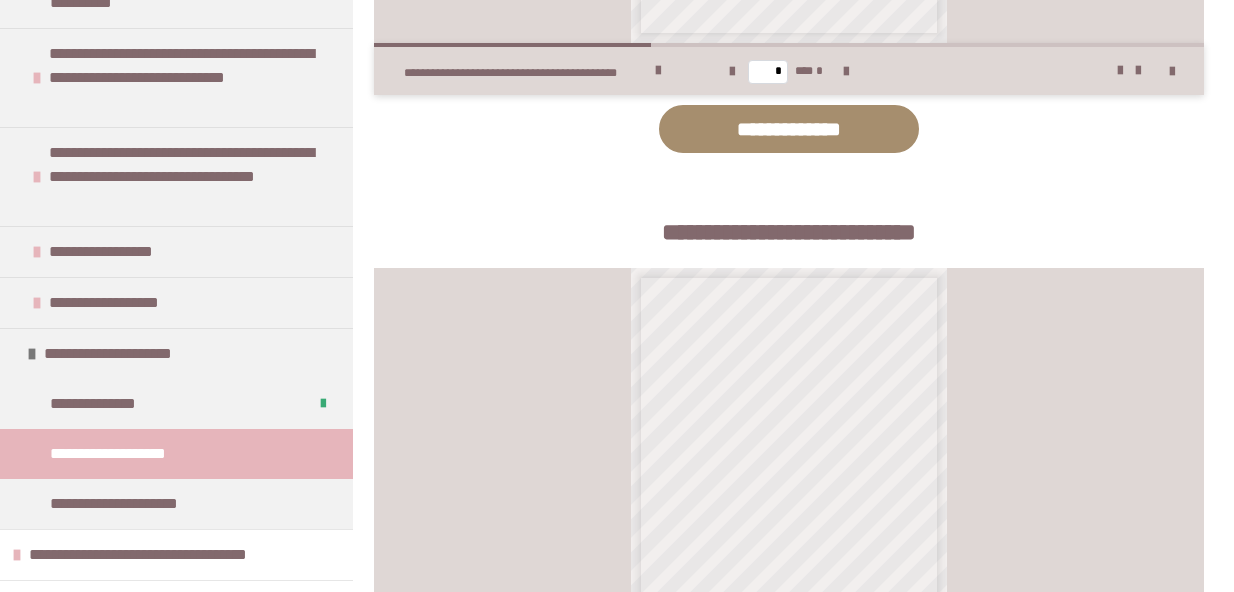 scroll, scrollTop: 5702, scrollLeft: 0, axis: vertical 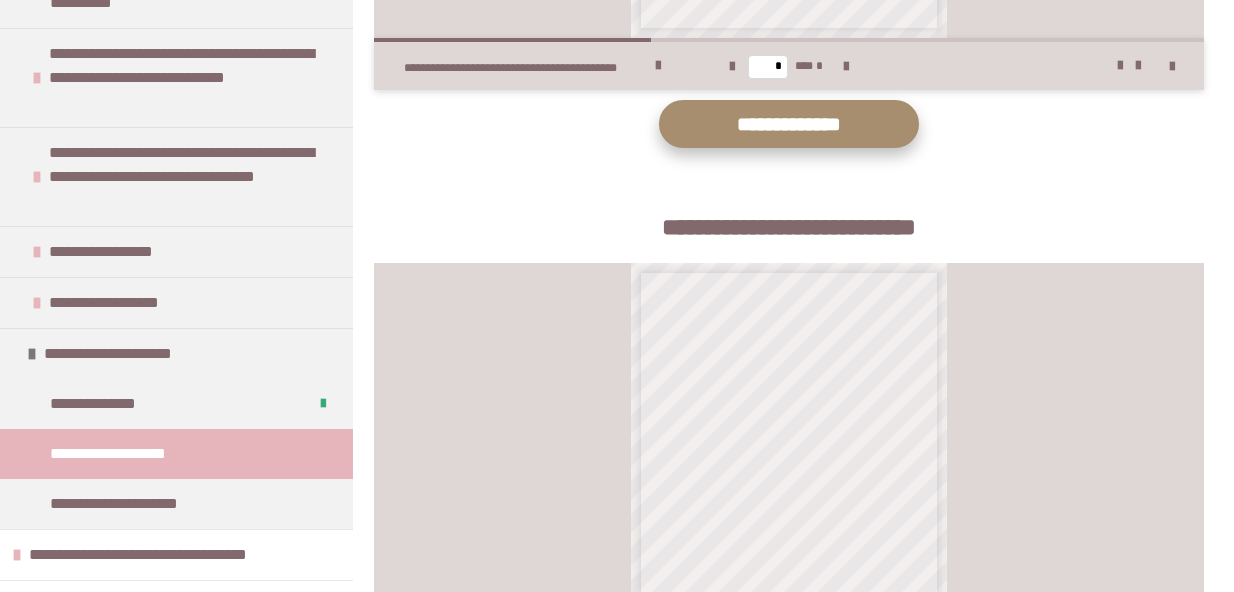 click on "**********" at bounding box center [789, 124] 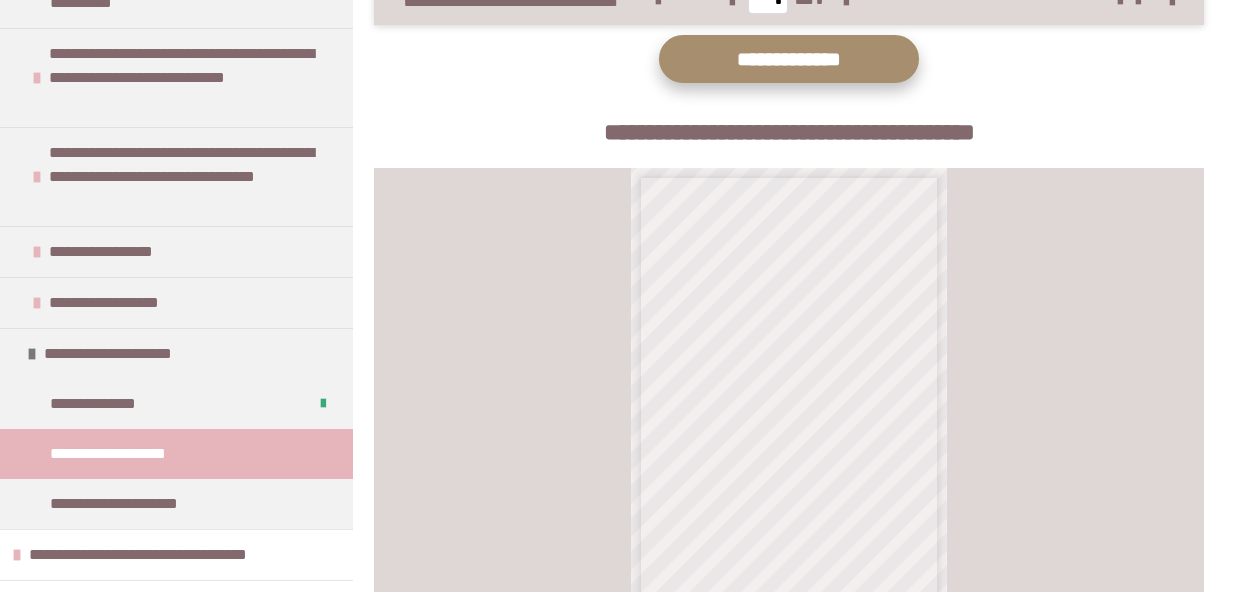 scroll, scrollTop: 6457, scrollLeft: 0, axis: vertical 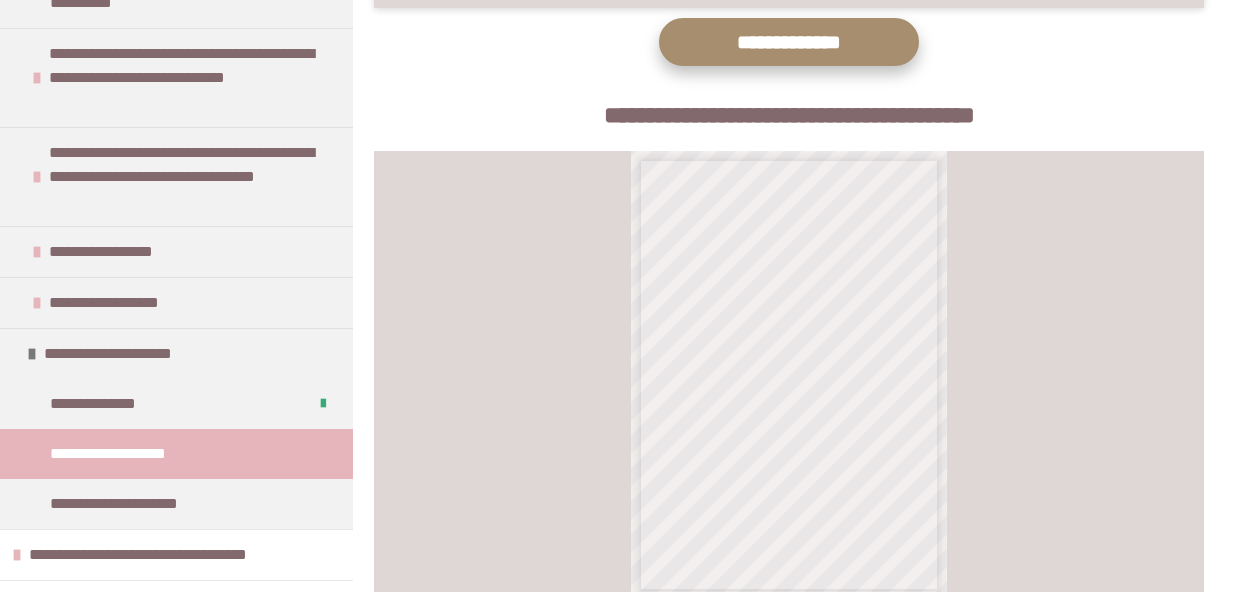 click on "**********" at bounding box center [789, 42] 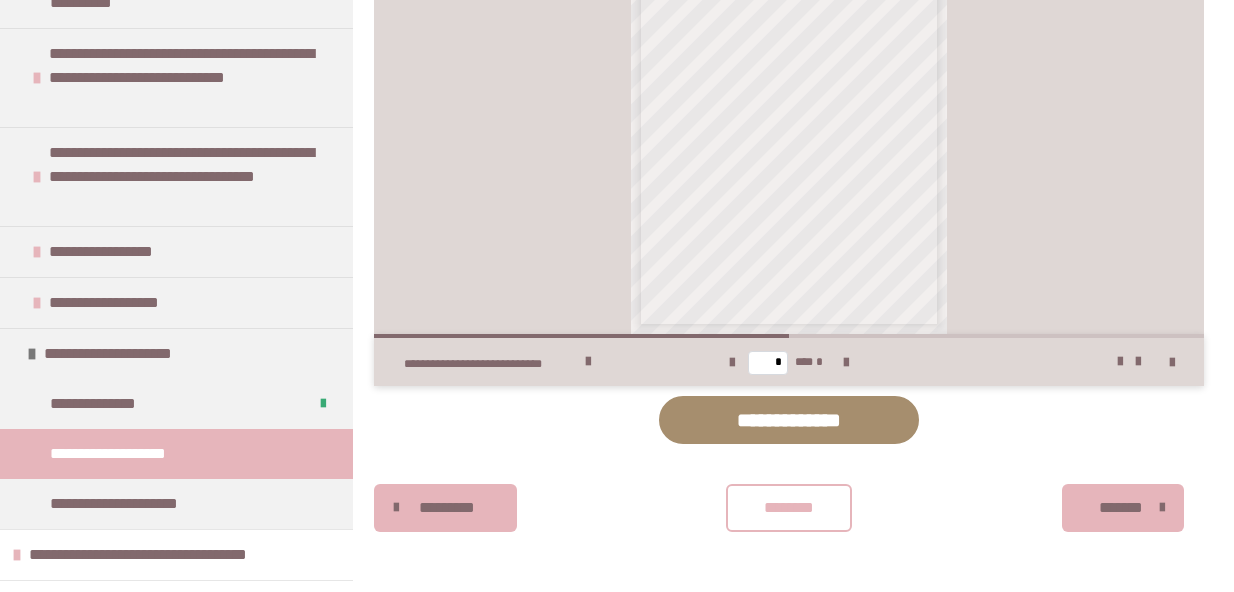 scroll, scrollTop: 7038, scrollLeft: 0, axis: vertical 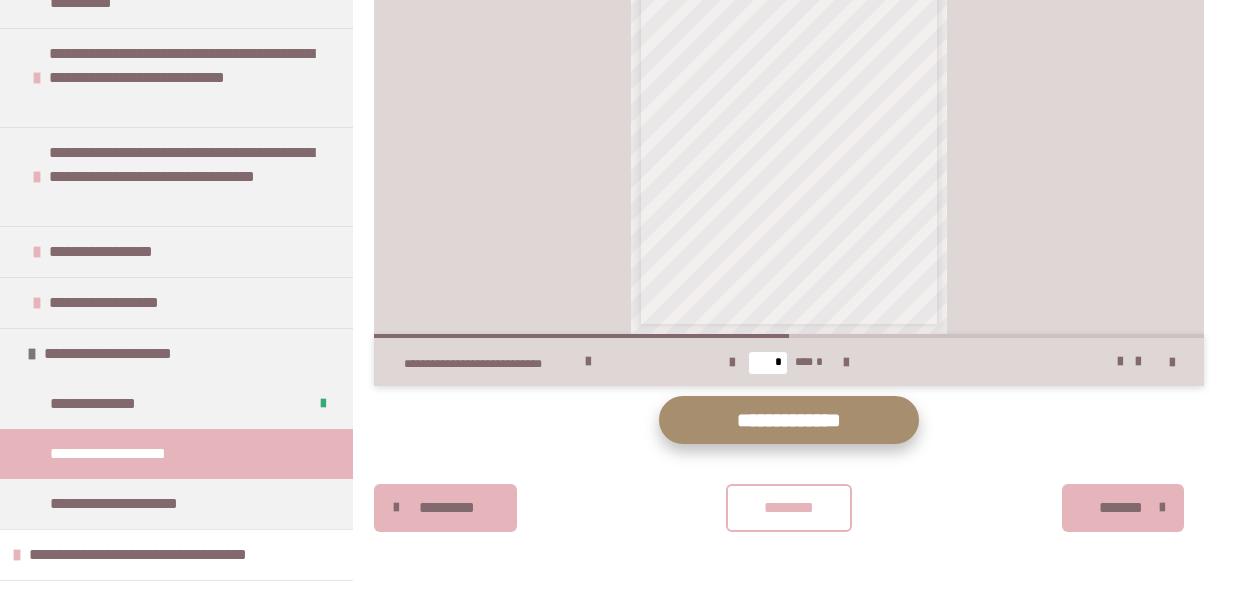 click on "**********" at bounding box center (789, 420) 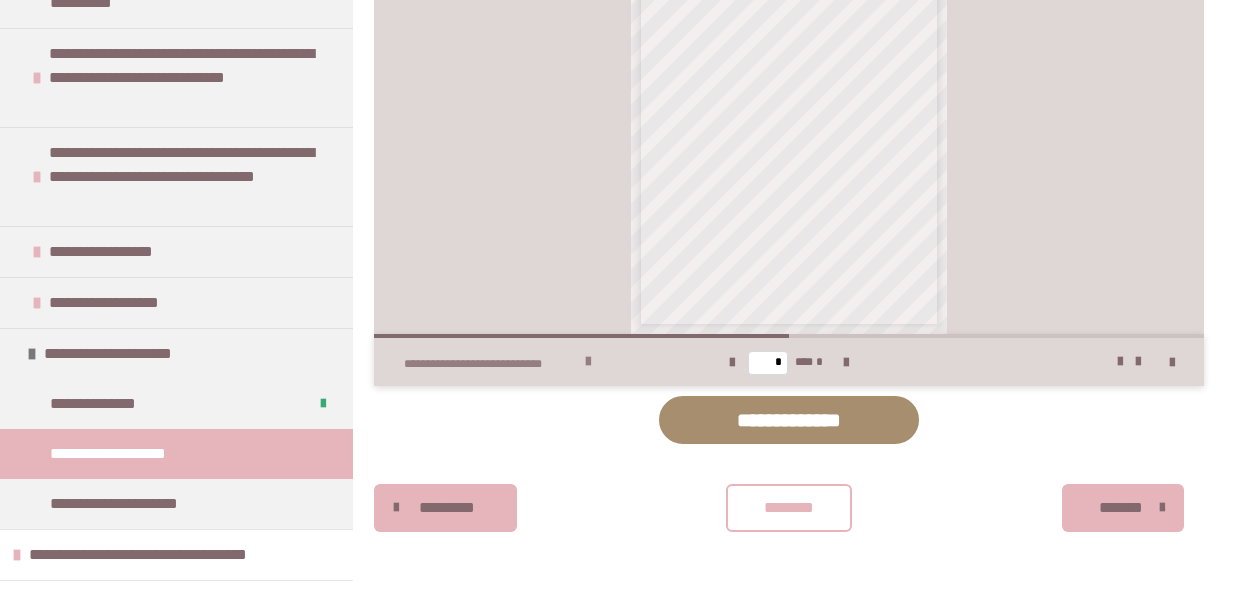 scroll, scrollTop: 7055, scrollLeft: 0, axis: vertical 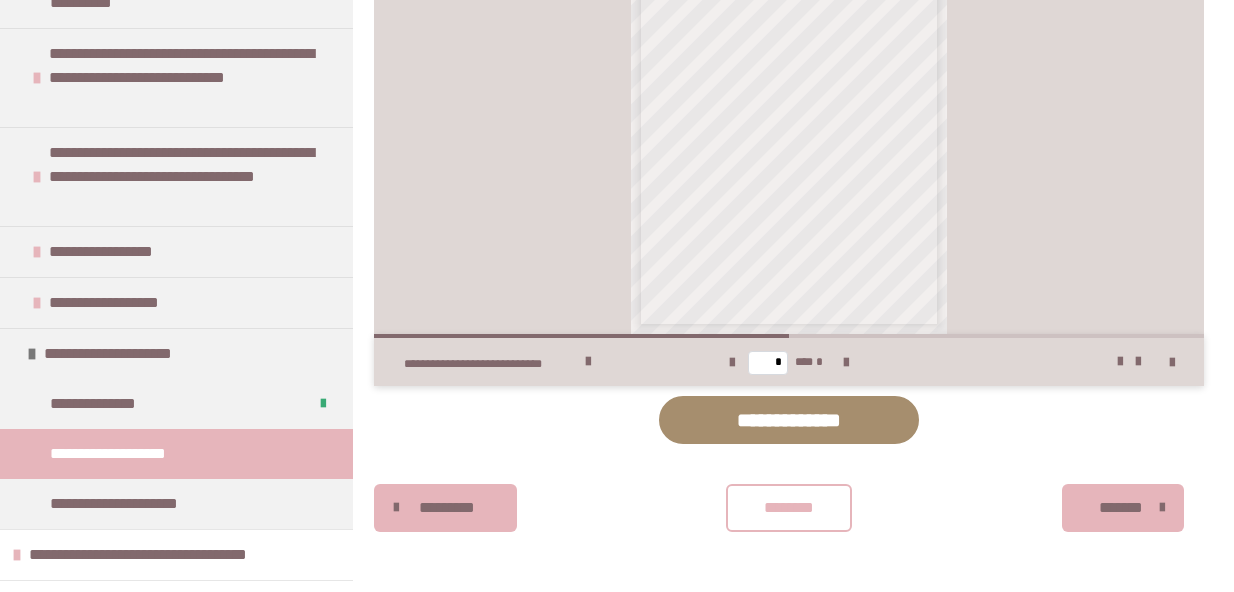click on "********" at bounding box center (789, 508) 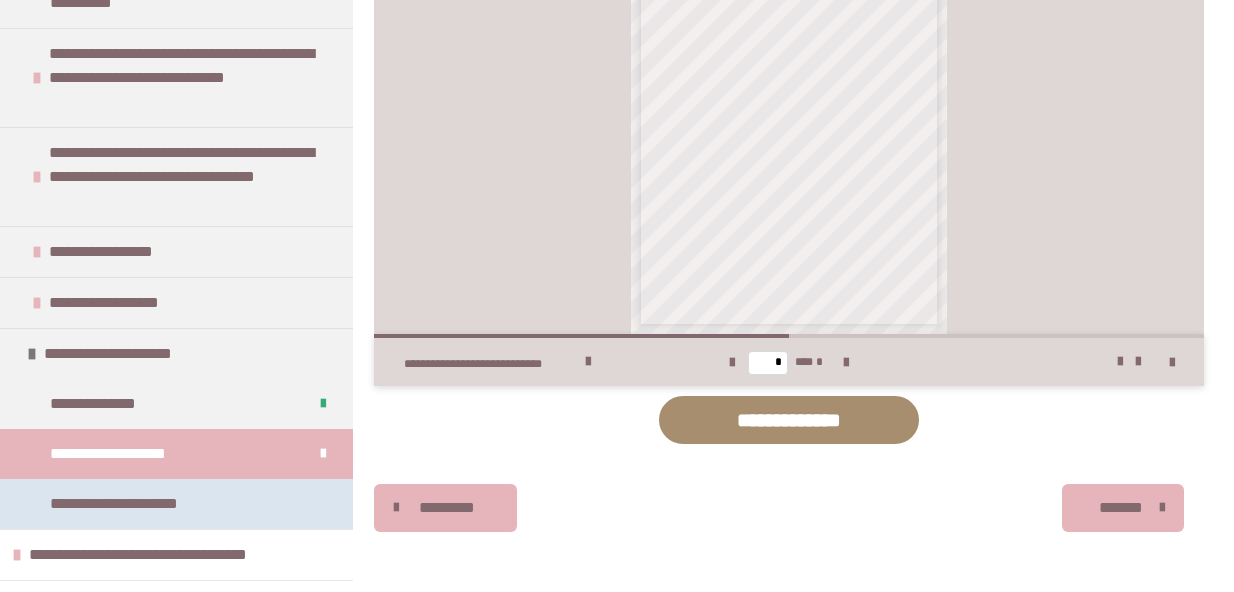 click on "**********" at bounding box center [143, 504] 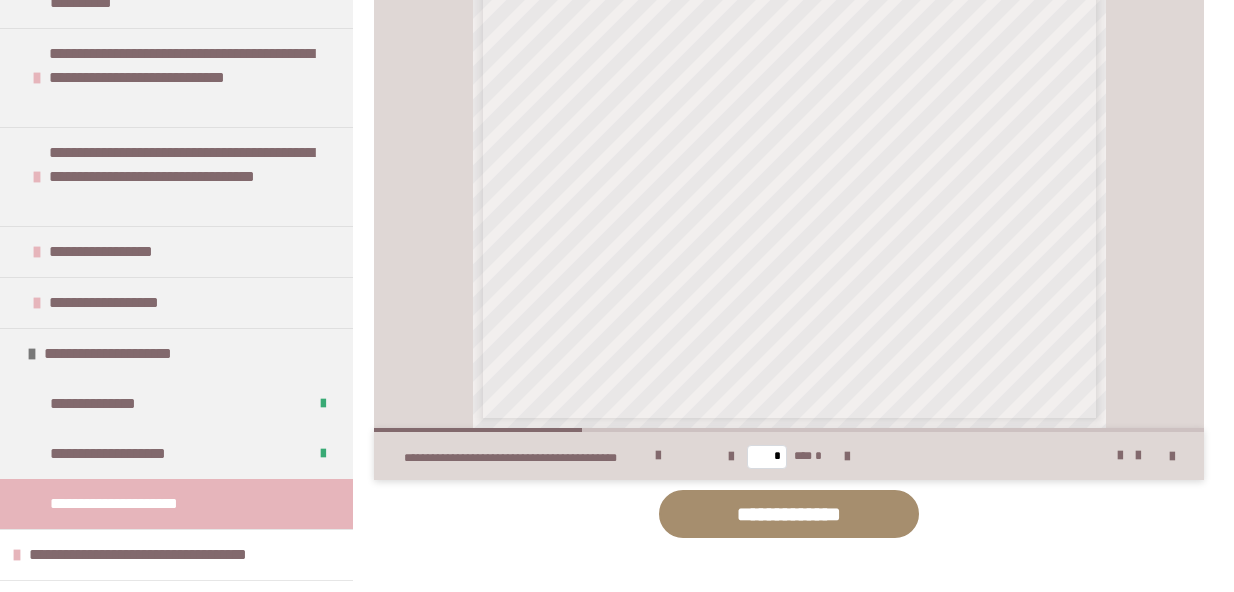 scroll, scrollTop: 1005, scrollLeft: 0, axis: vertical 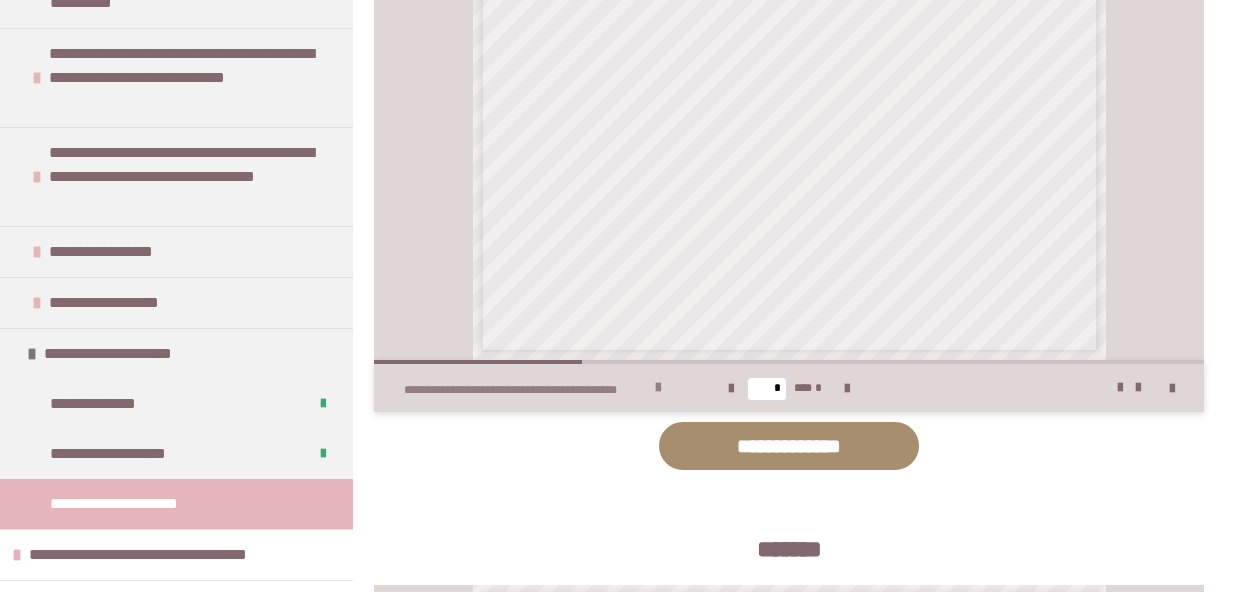 click at bounding box center [658, 388] 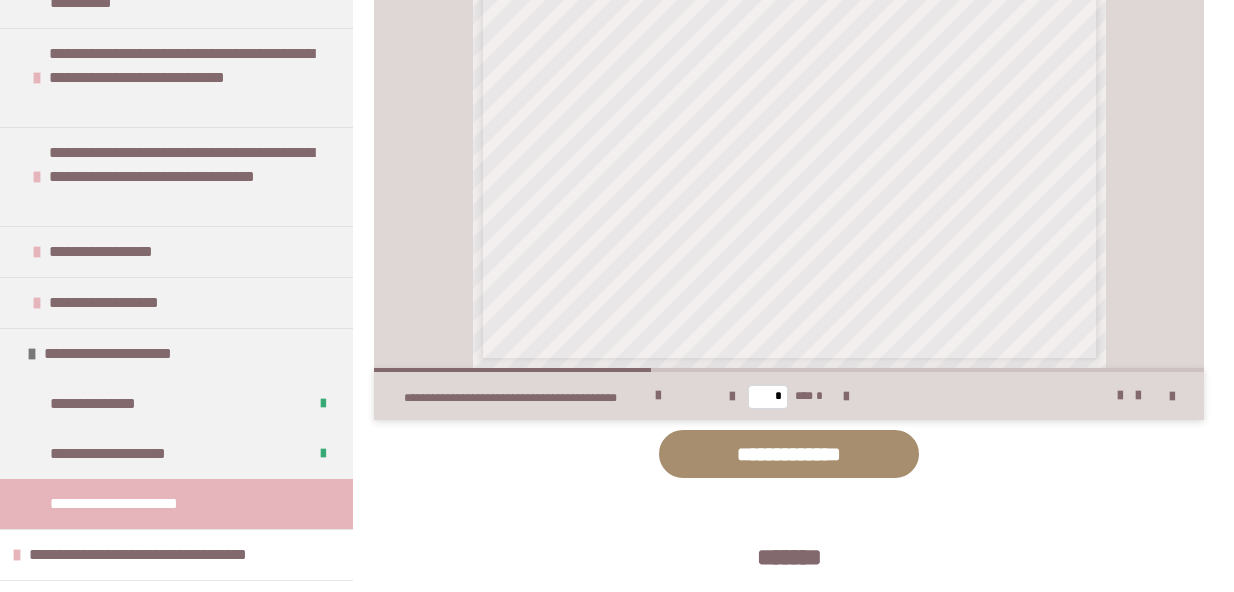 scroll, scrollTop: 1680, scrollLeft: 0, axis: vertical 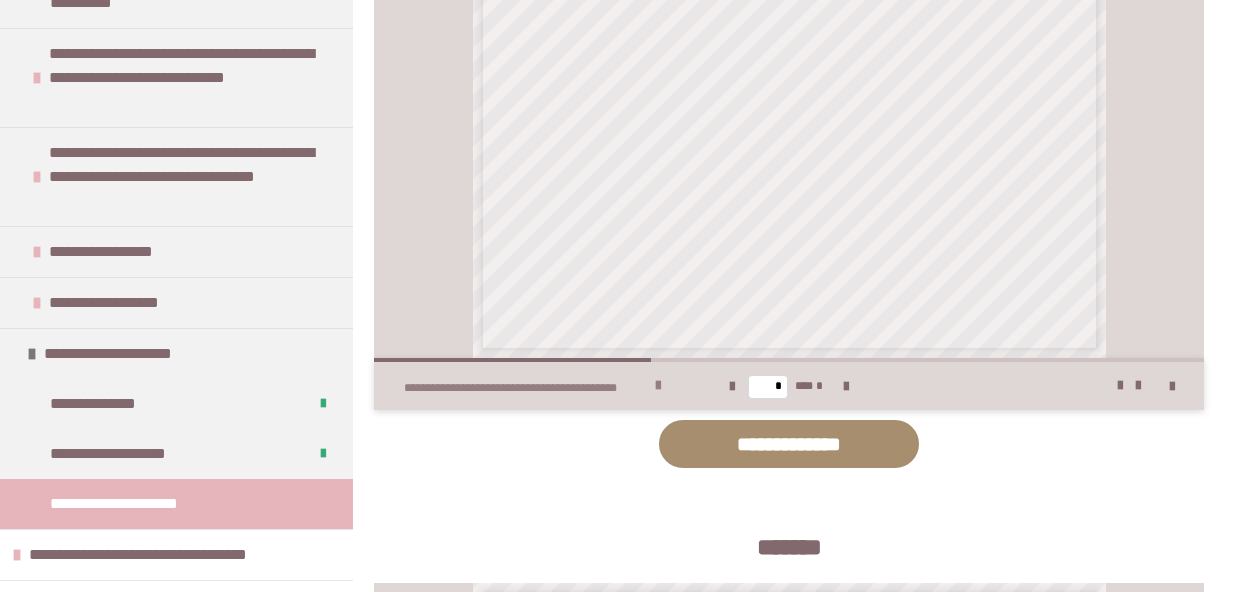 click at bounding box center (658, 386) 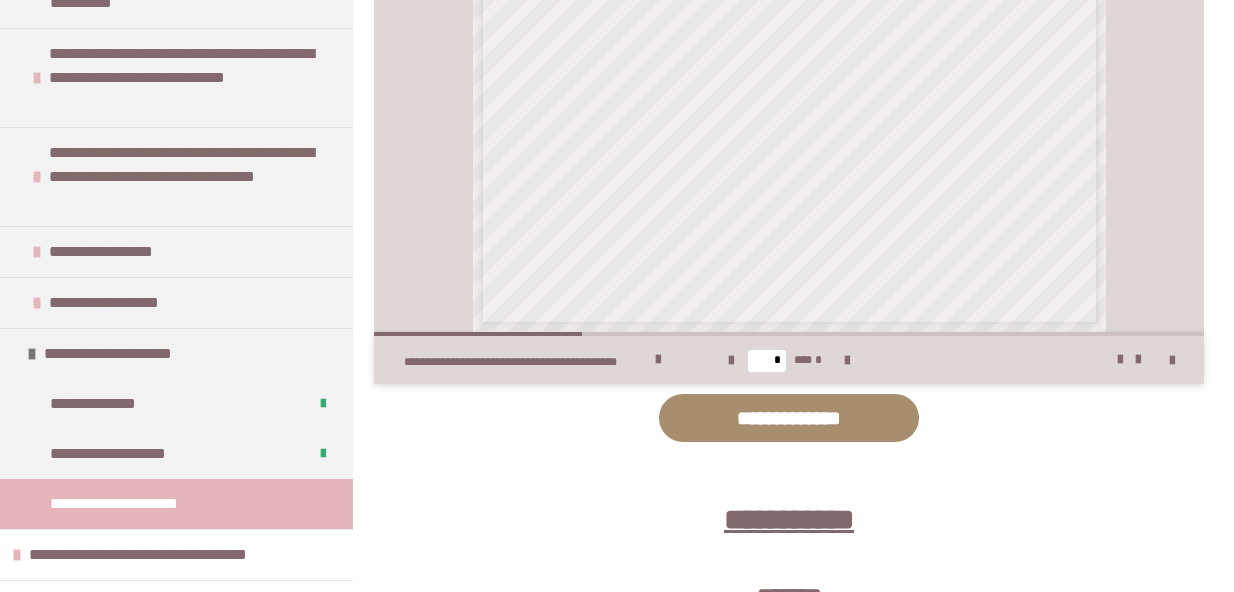scroll, scrollTop: 2389, scrollLeft: 0, axis: vertical 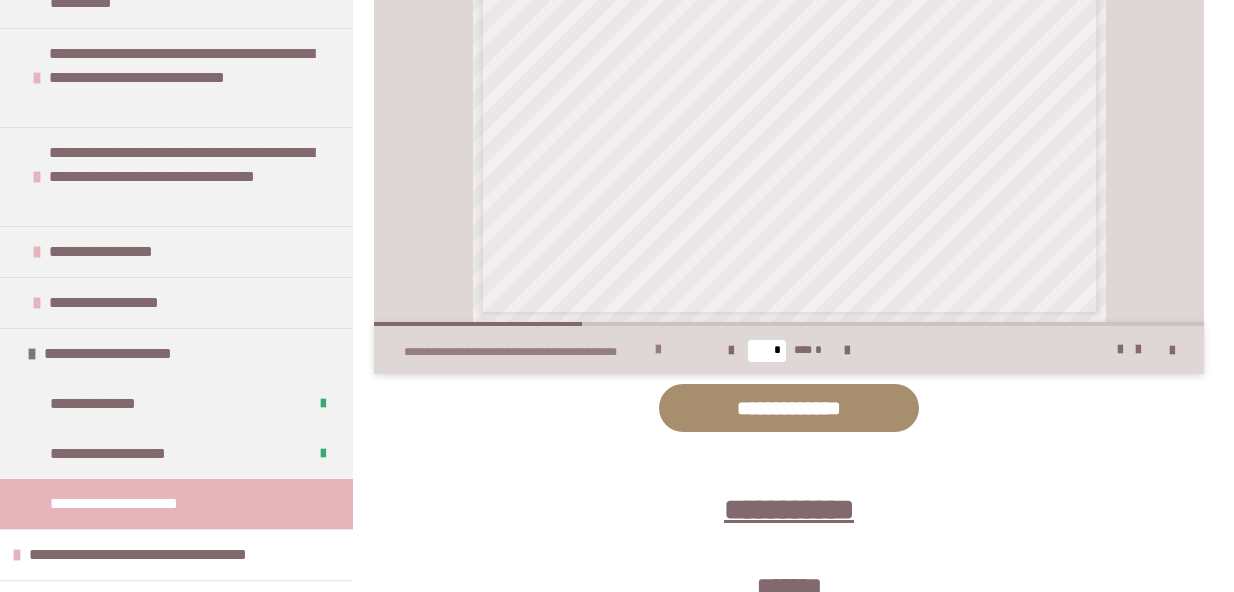 click at bounding box center [658, 350] 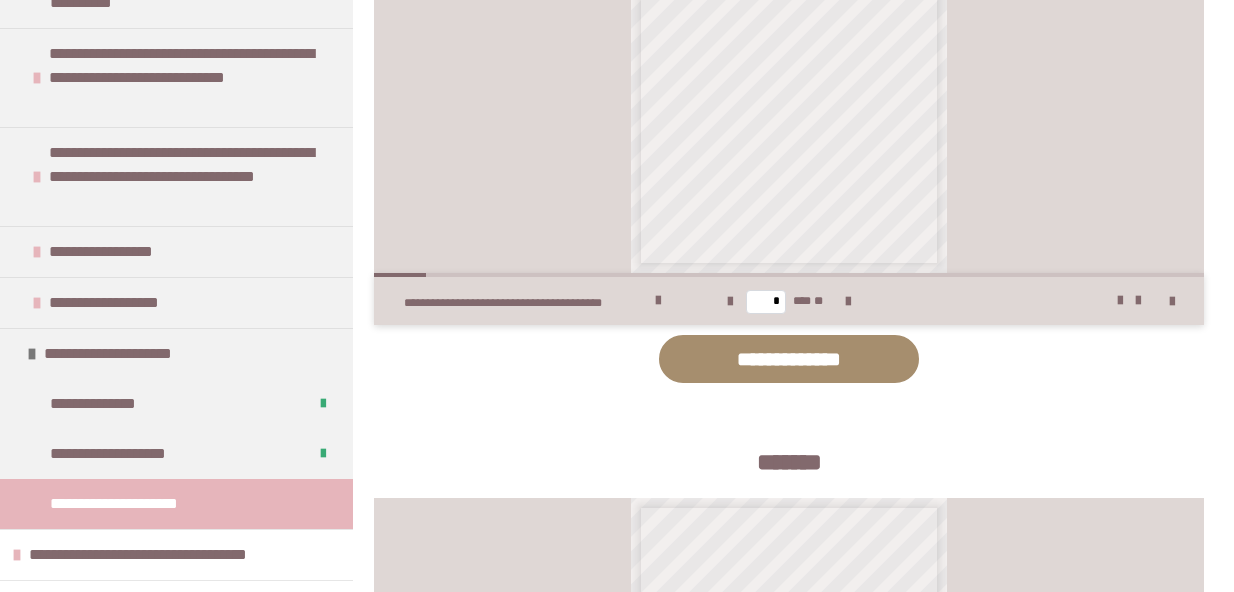 scroll, scrollTop: 3190, scrollLeft: 0, axis: vertical 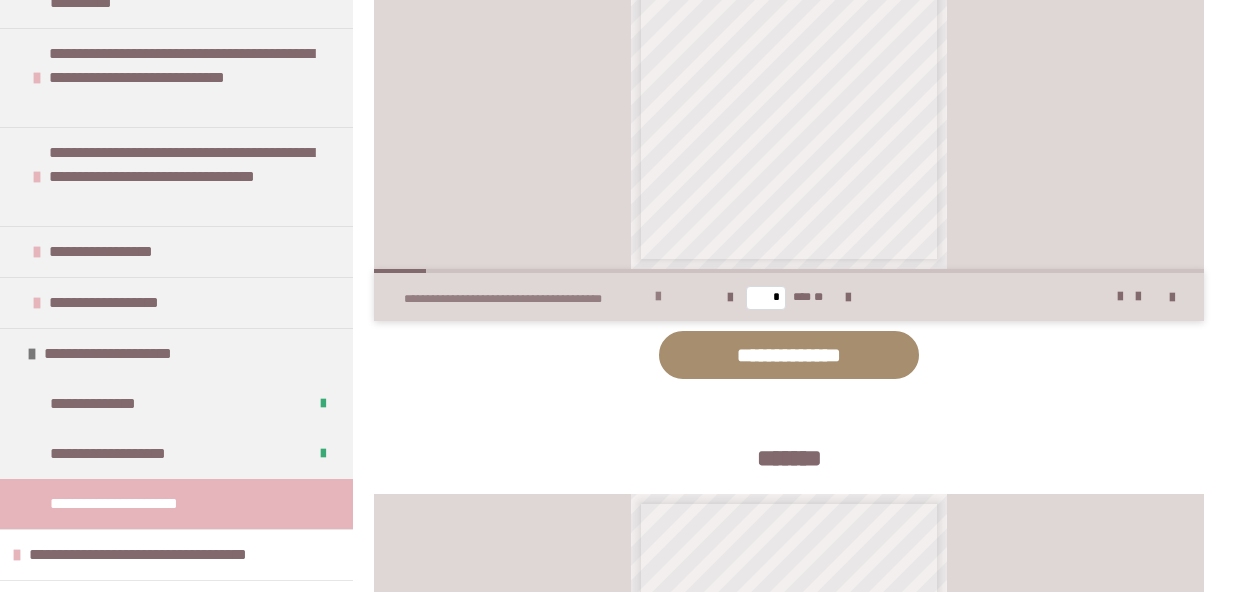 click at bounding box center (658, 297) 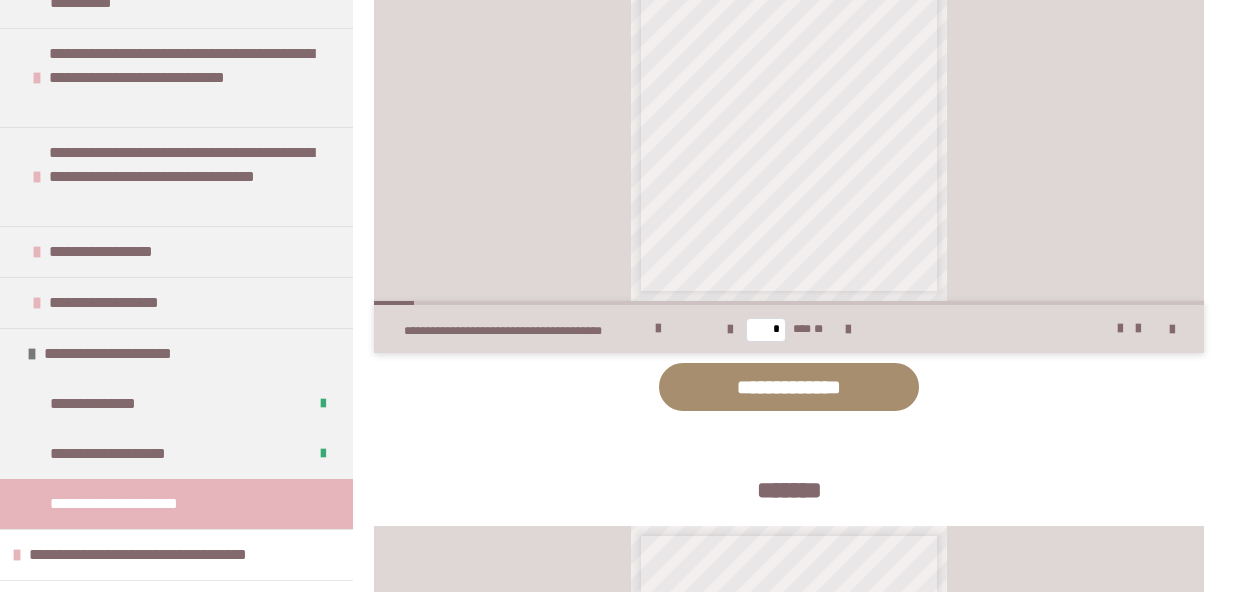 scroll, scrollTop: 3835, scrollLeft: 0, axis: vertical 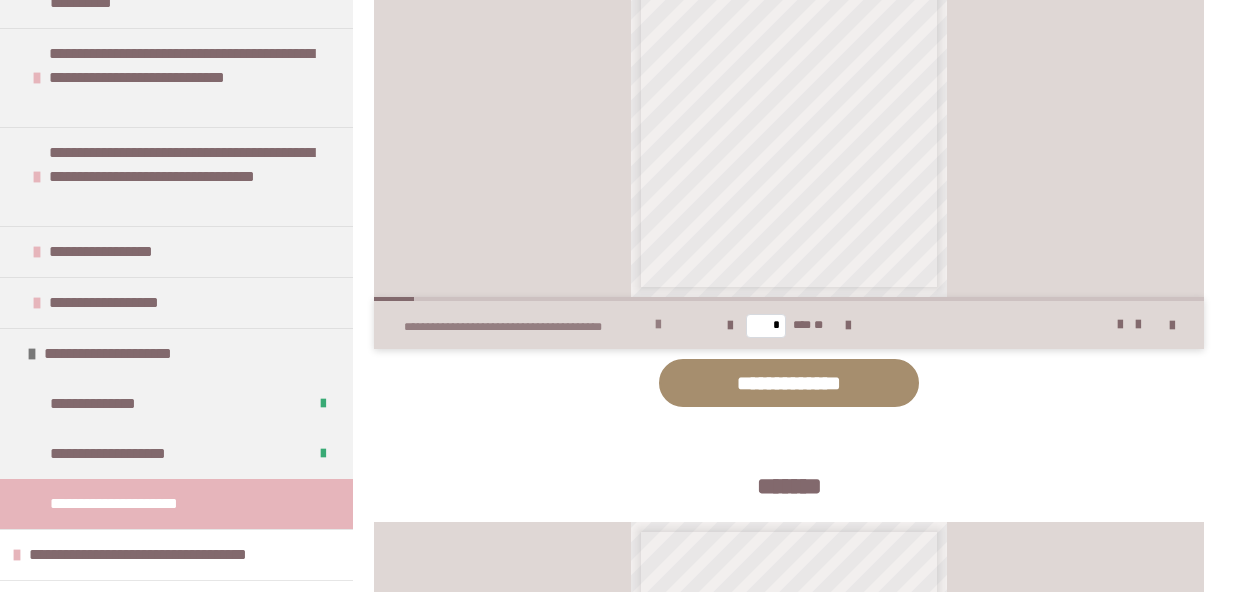click at bounding box center (658, 325) 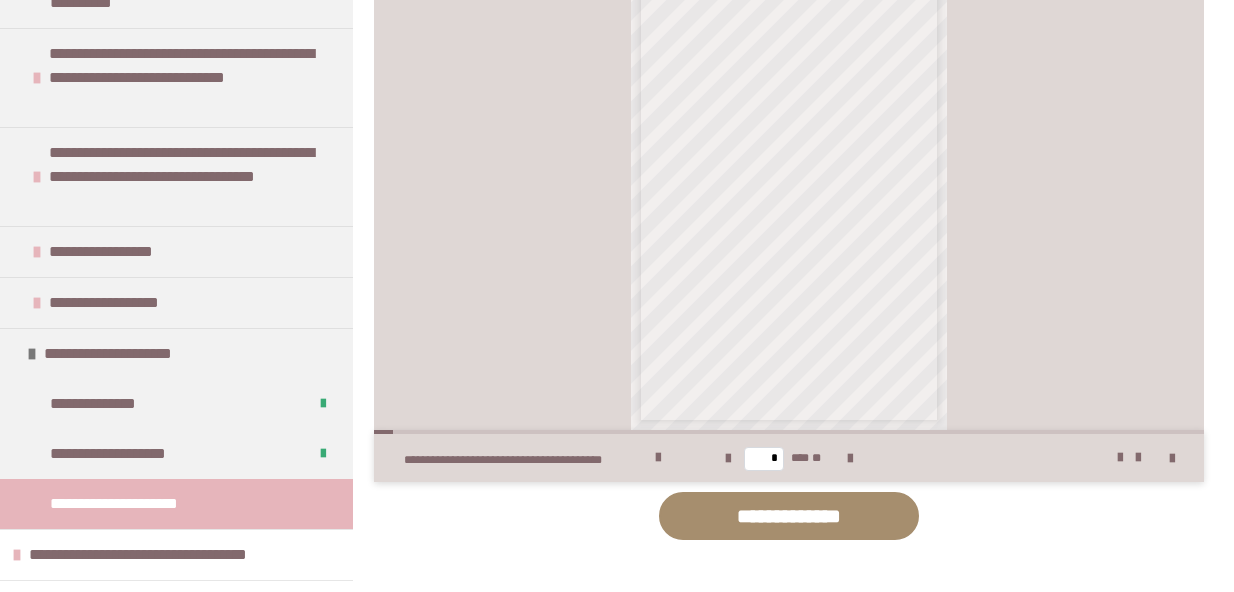 scroll, scrollTop: 4408, scrollLeft: 0, axis: vertical 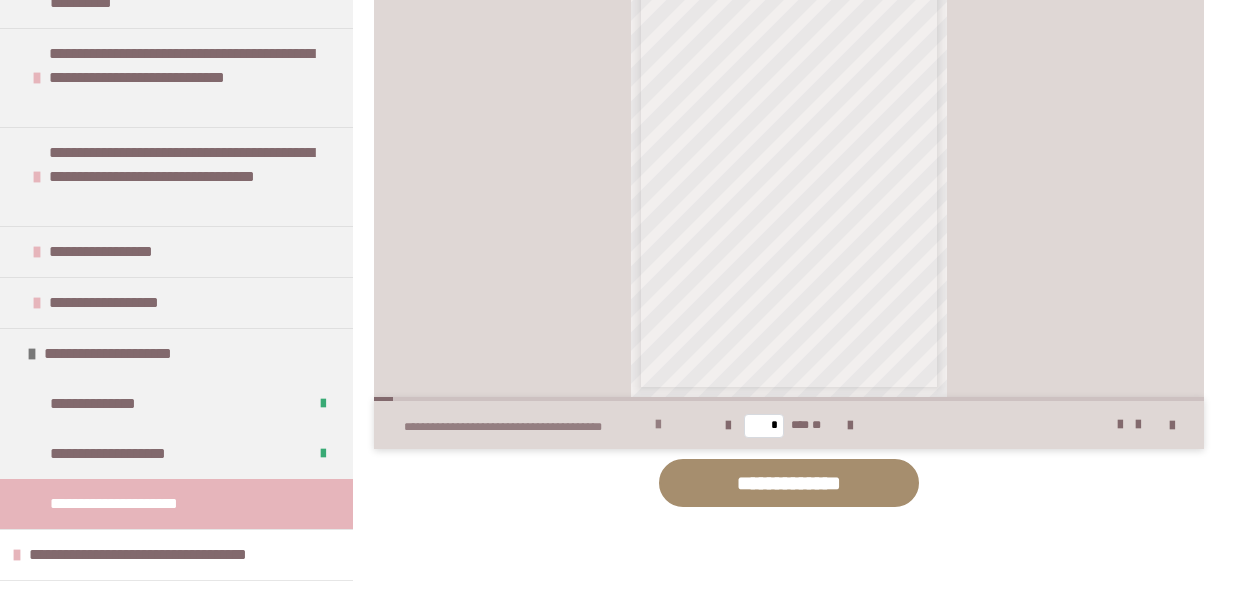 click at bounding box center [658, 425] 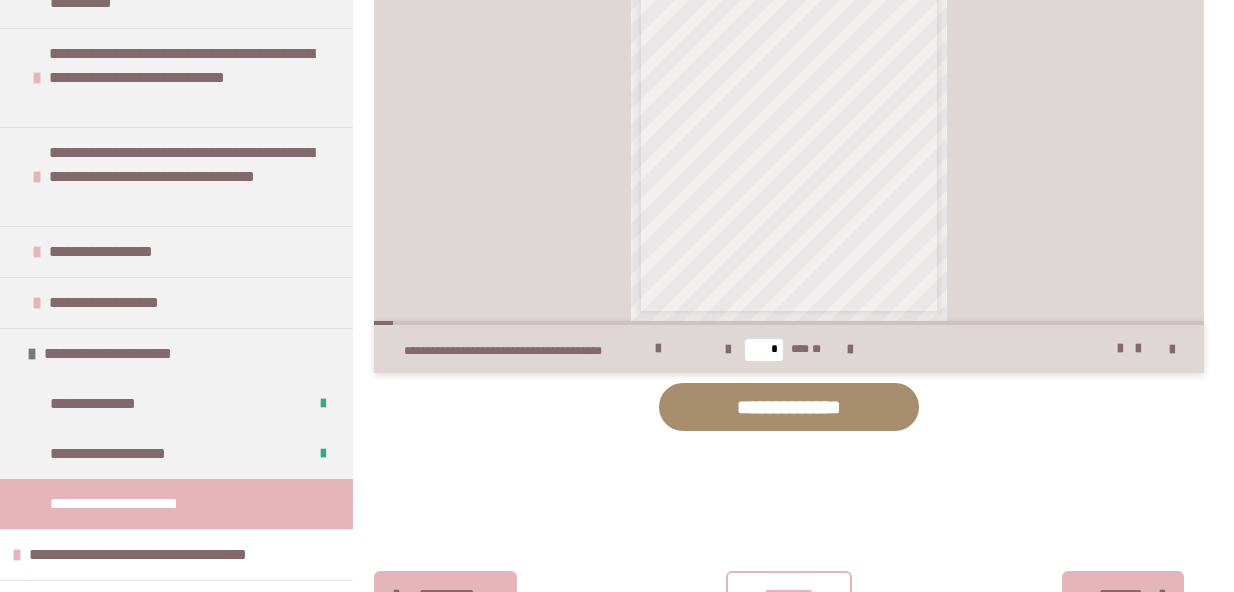 scroll, scrollTop: 4571, scrollLeft: 0, axis: vertical 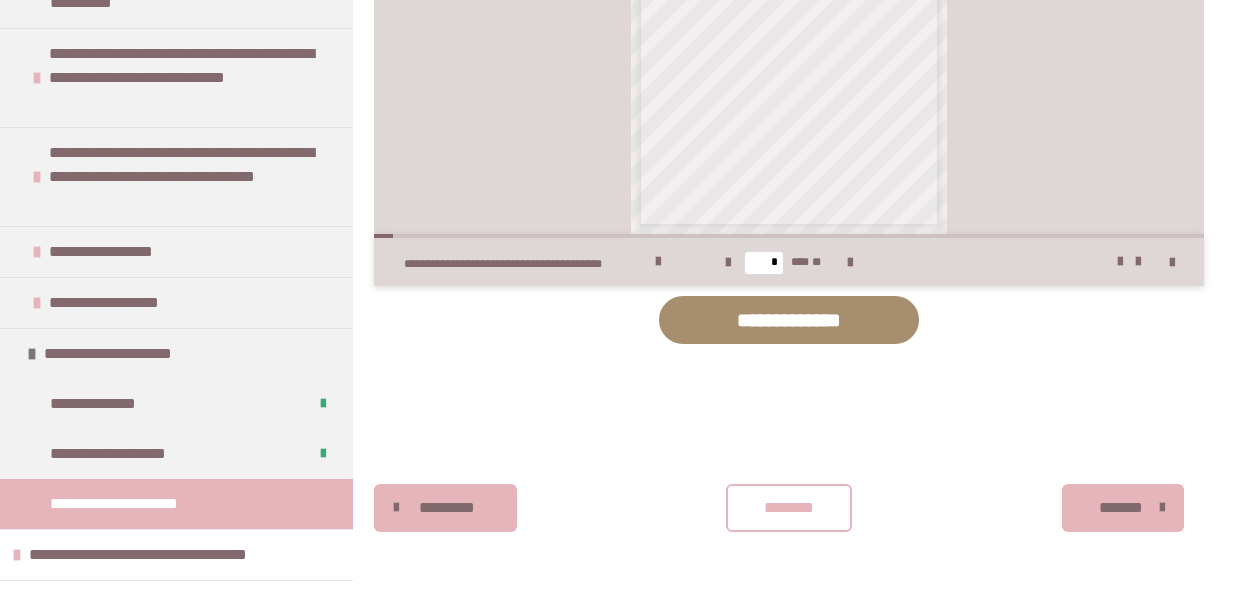 click on "********" at bounding box center [789, 508] 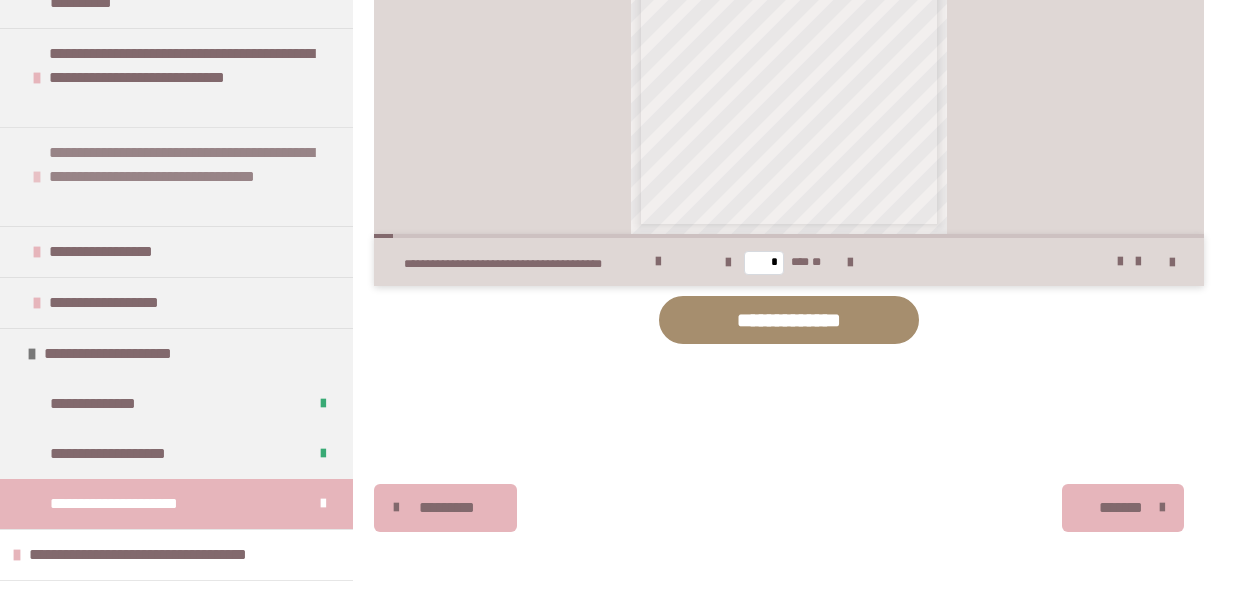 click at bounding box center [37, 177] 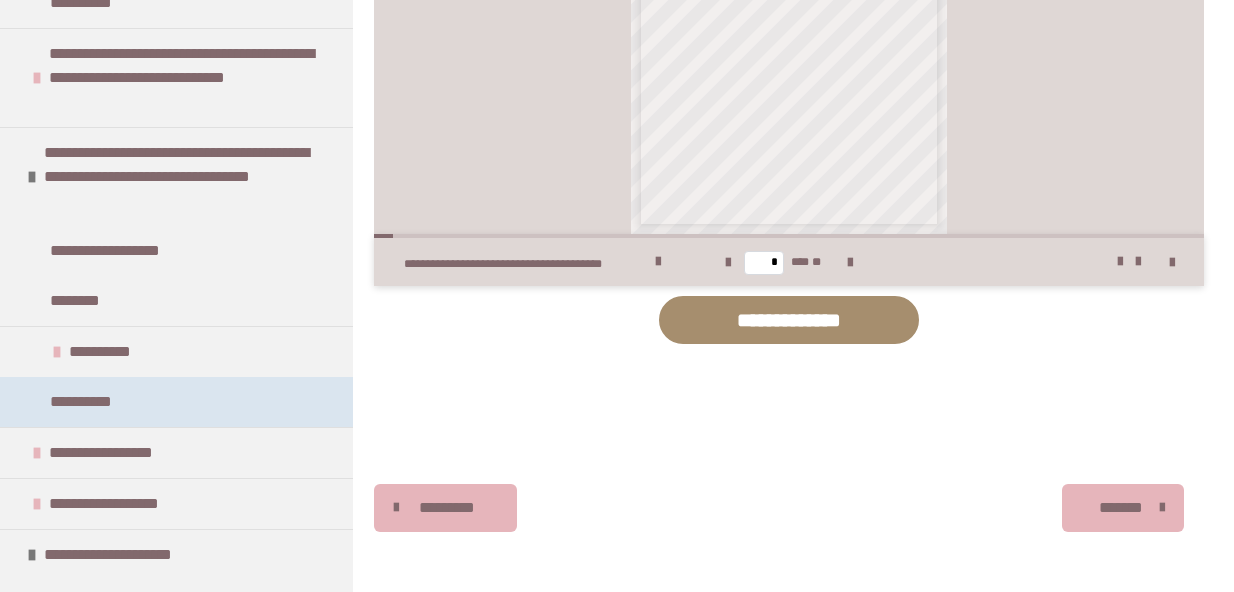 click on "**********" at bounding box center [90, 402] 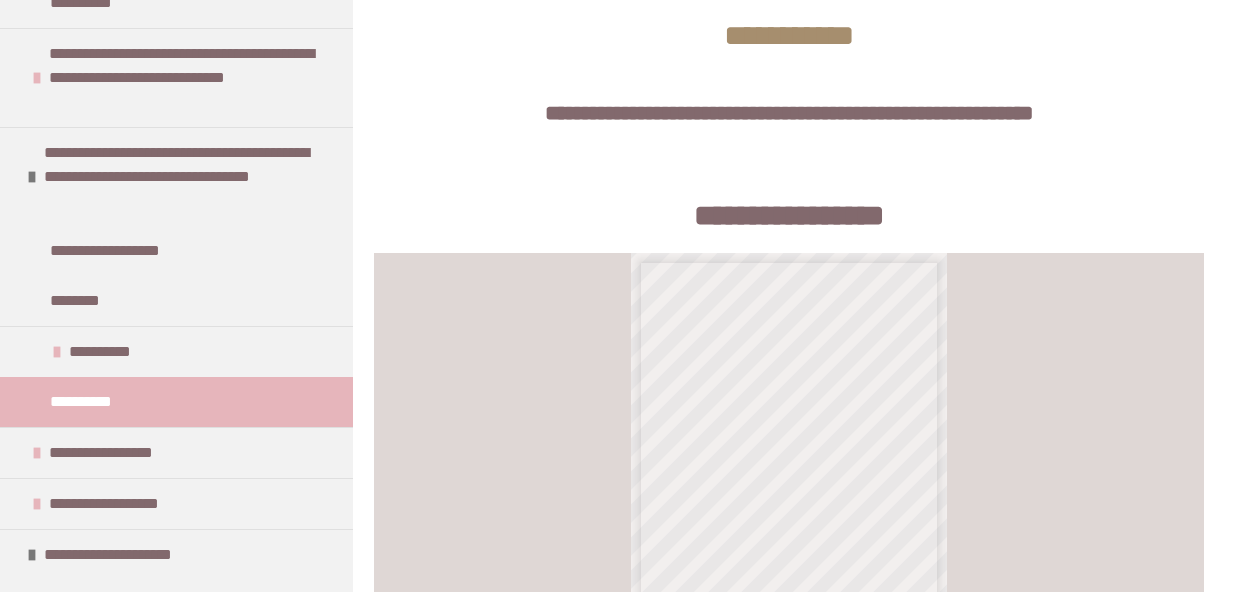 scroll, scrollTop: 690, scrollLeft: 0, axis: vertical 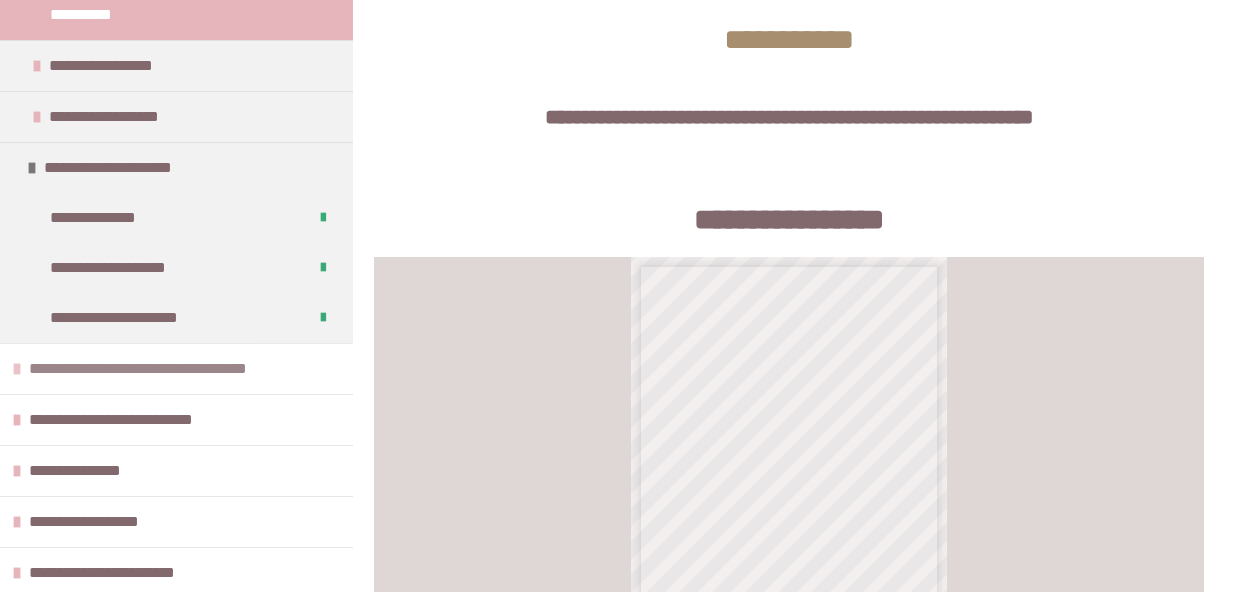 click at bounding box center (17, 369) 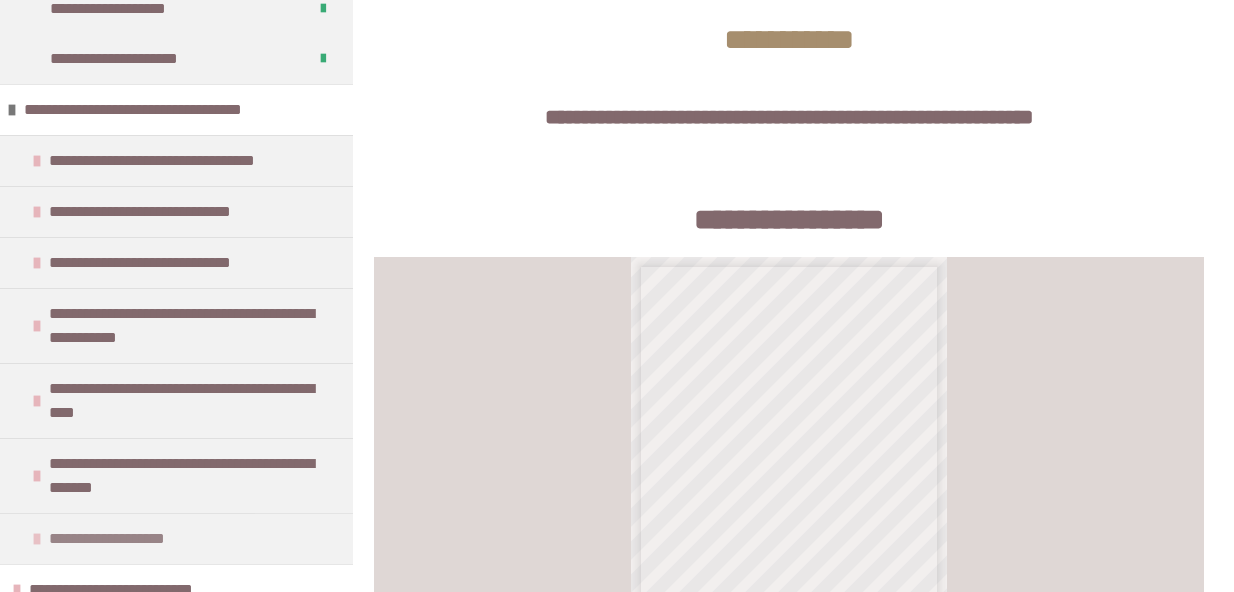 scroll, scrollTop: 1638, scrollLeft: 0, axis: vertical 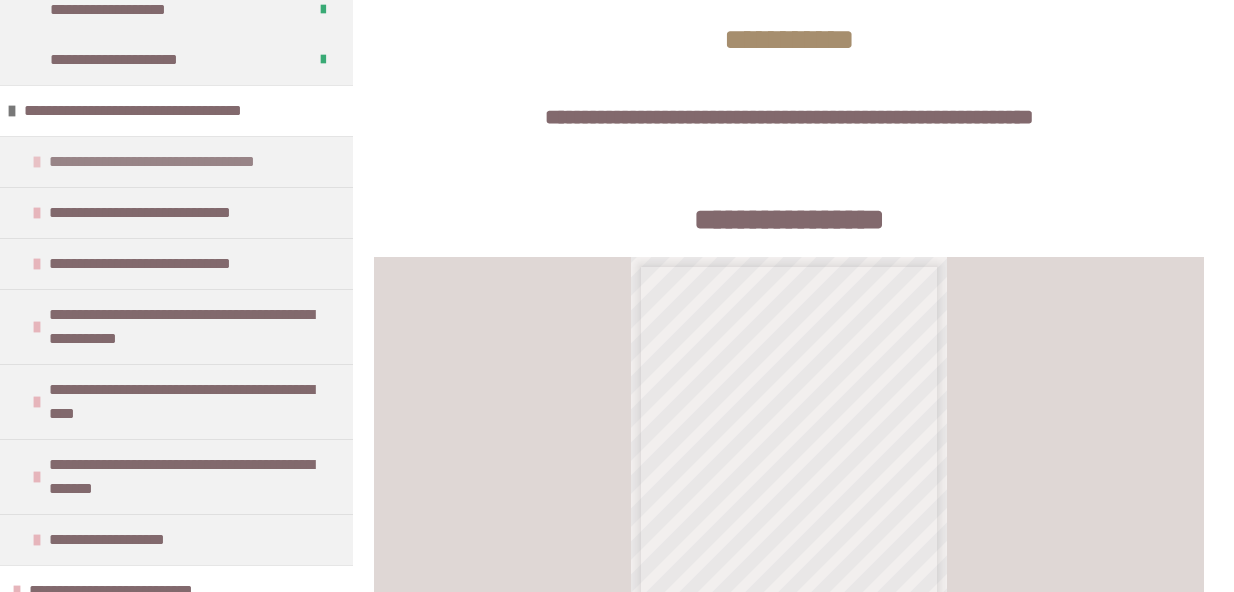 click on "**********" at bounding box center (195, 162) 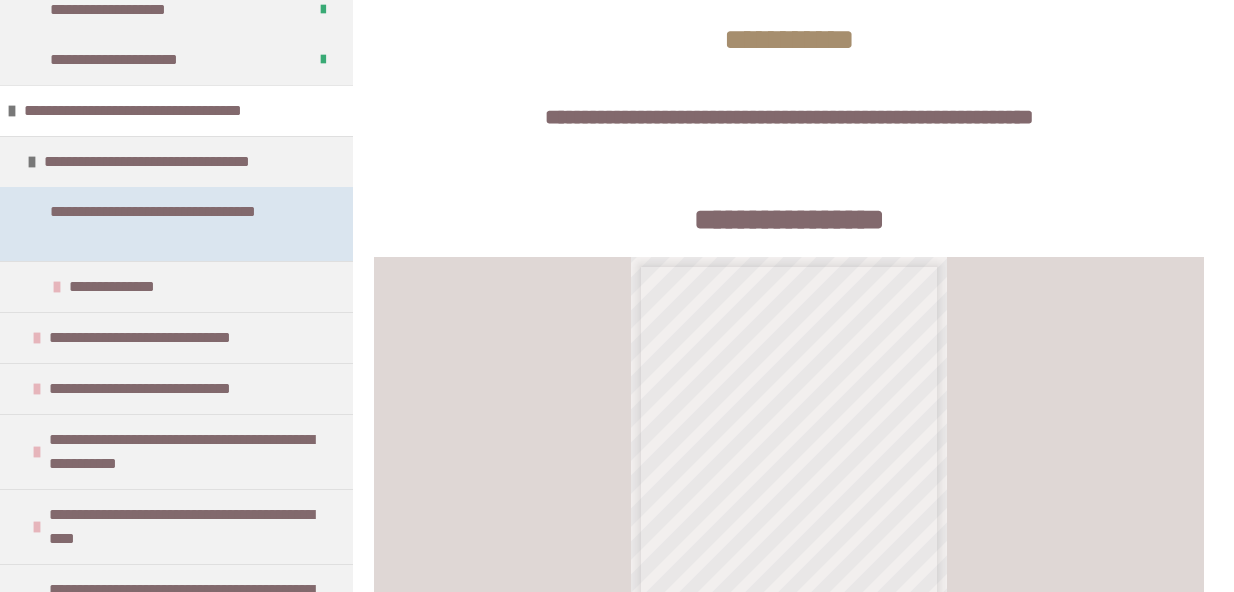 click on "**********" at bounding box center [178, 224] 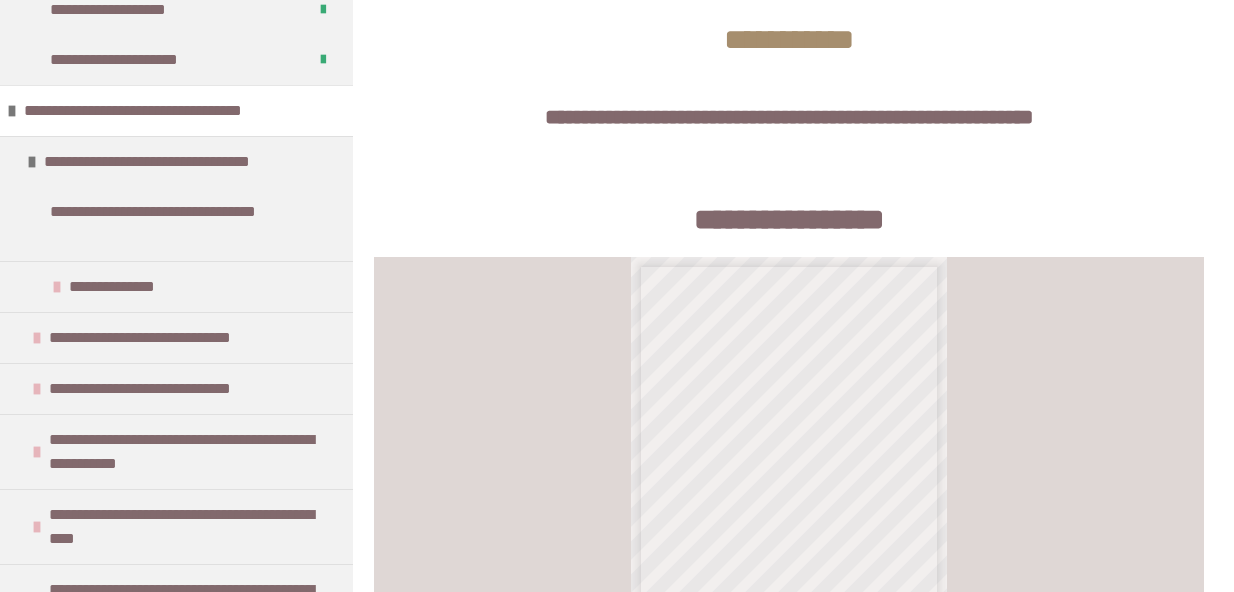 scroll, scrollTop: 361, scrollLeft: 0, axis: vertical 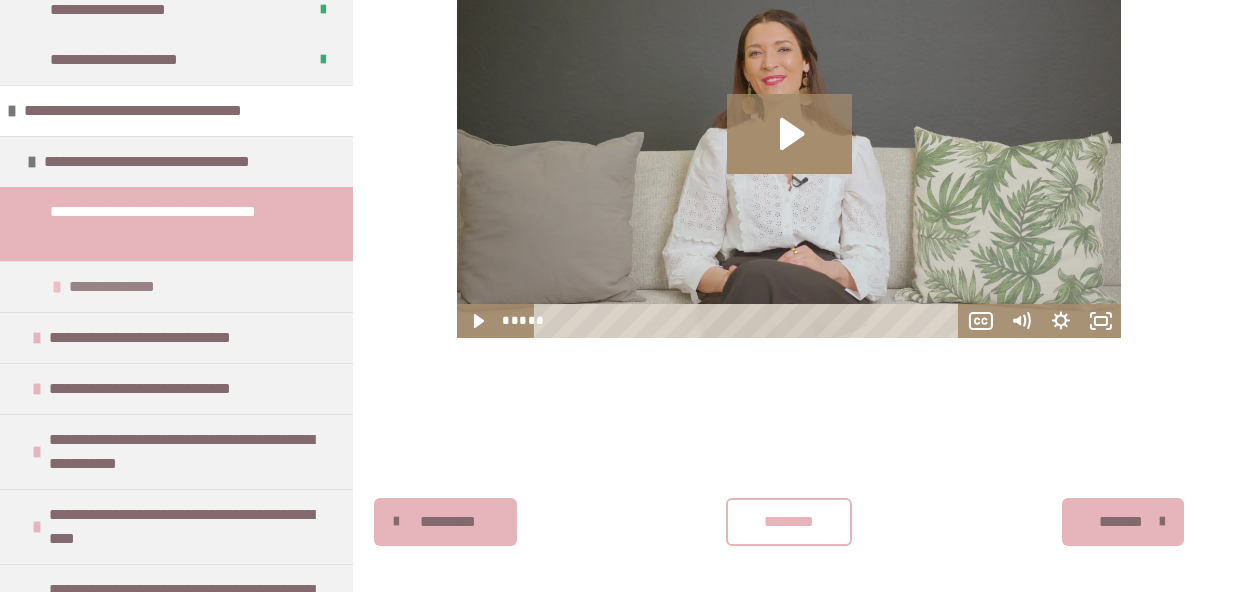 click on "**********" at bounding box center [120, 287] 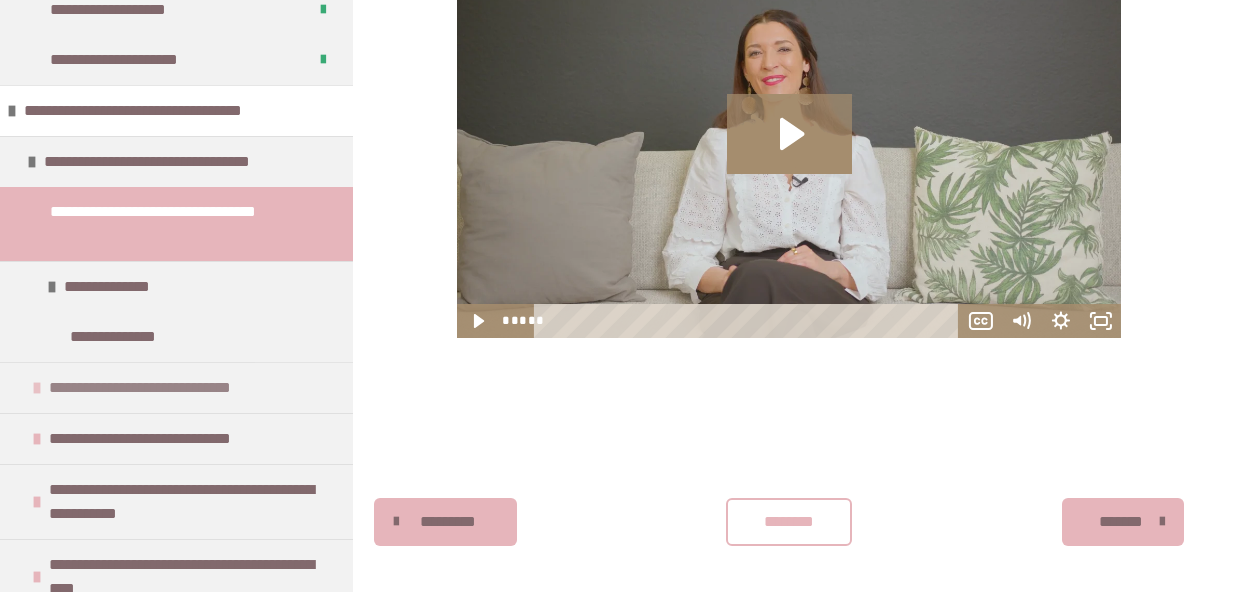 click on "**********" at bounding box center [171, 388] 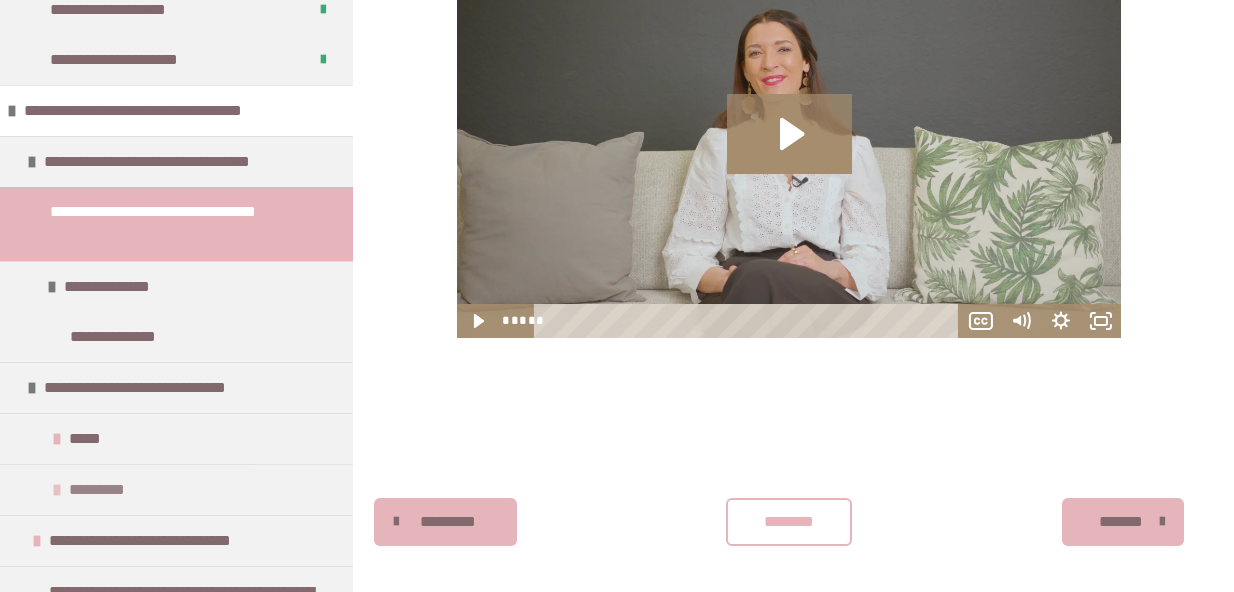 click on "*********" at bounding box center [176, 489] 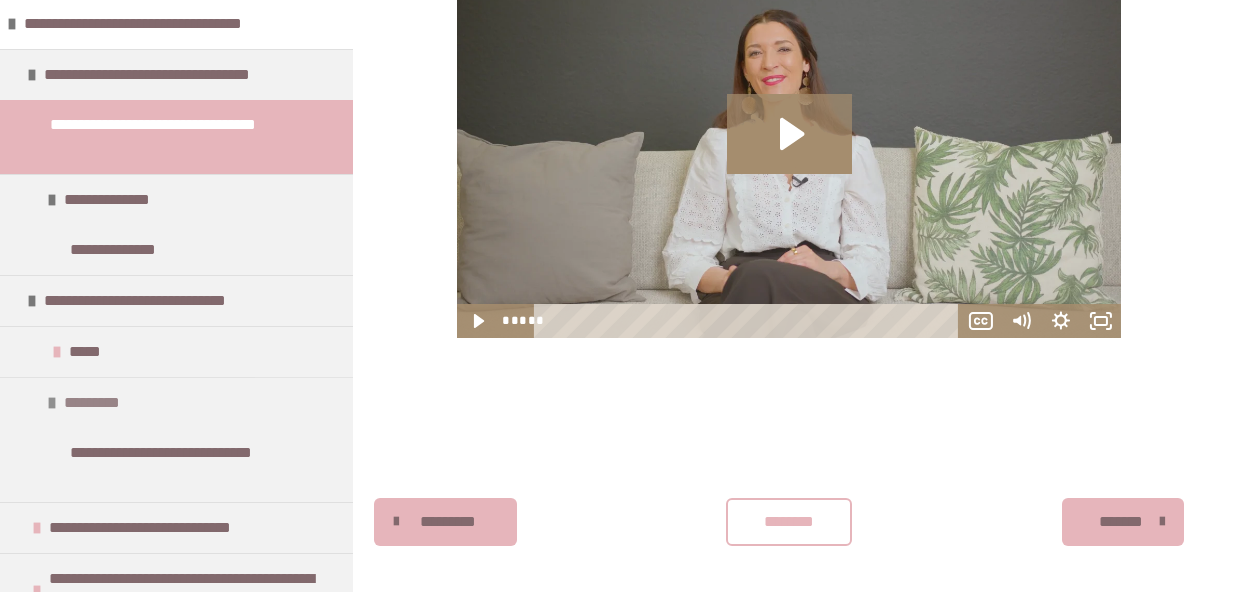 scroll, scrollTop: 1766, scrollLeft: 0, axis: vertical 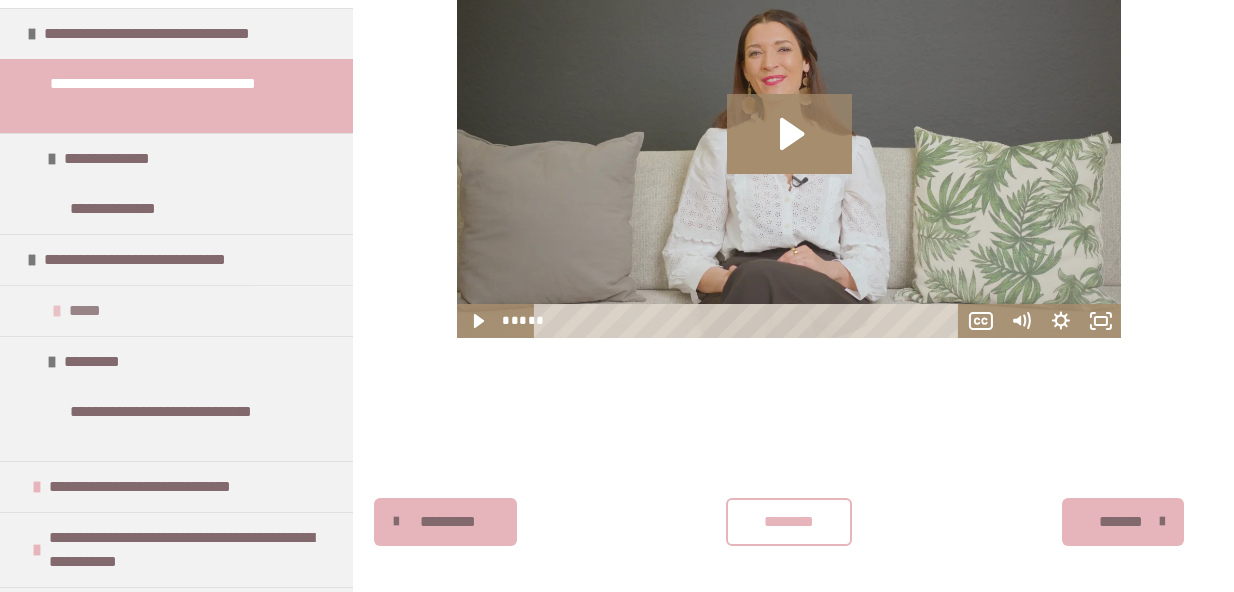 click on "*****" at bounding box center (87, 311) 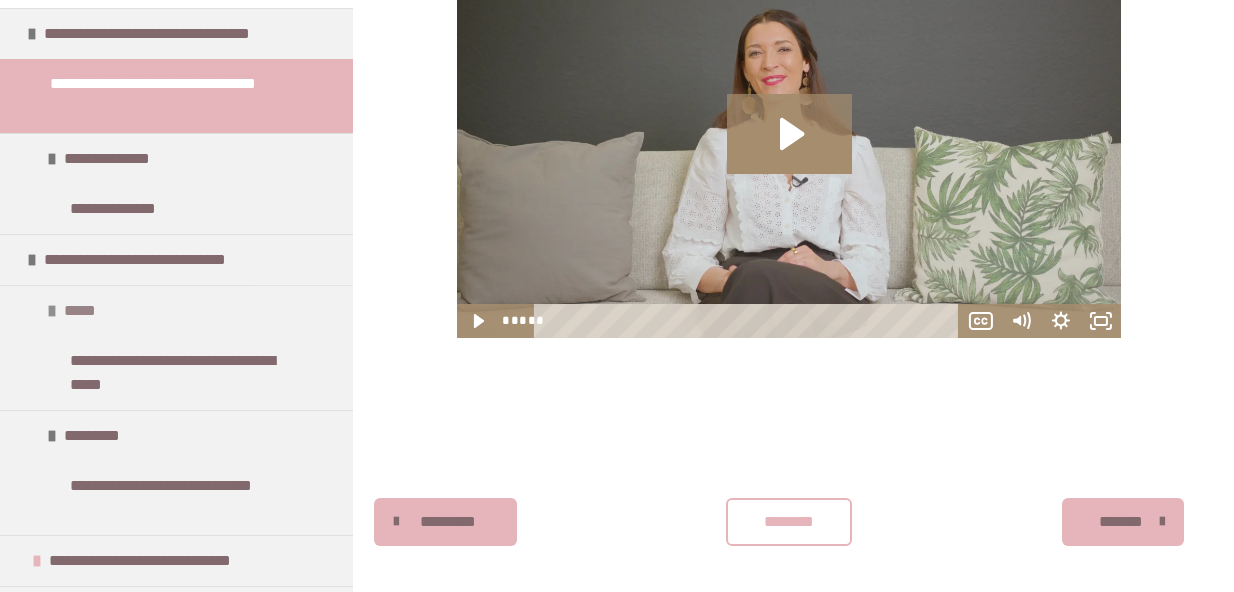 click at bounding box center [52, 311] 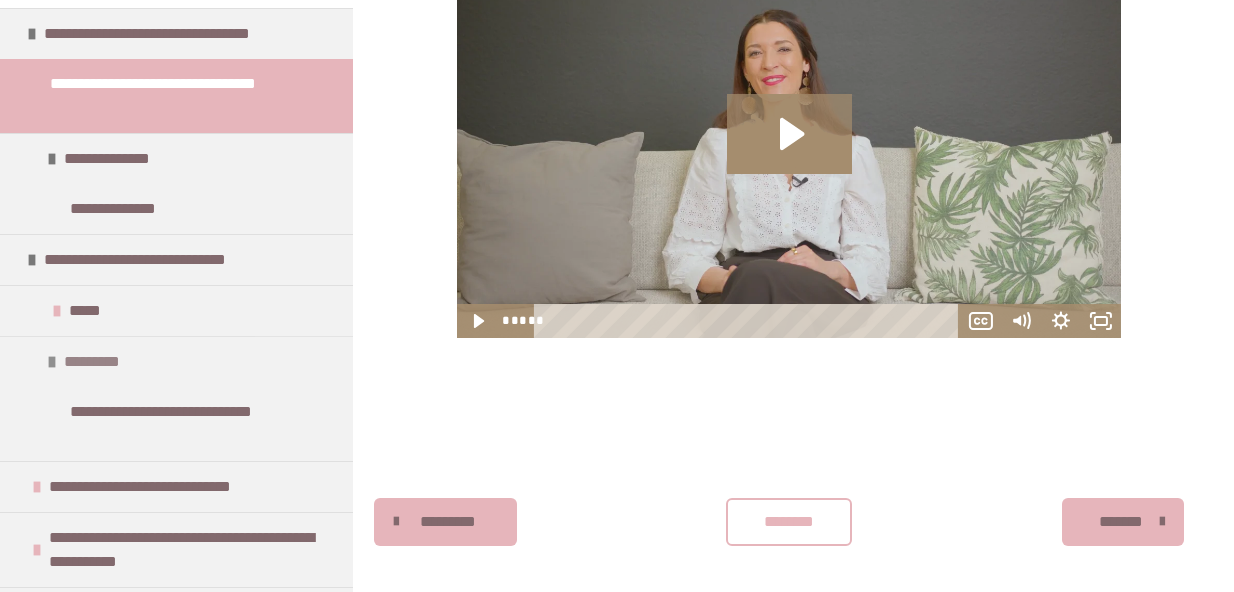 click at bounding box center [52, 362] 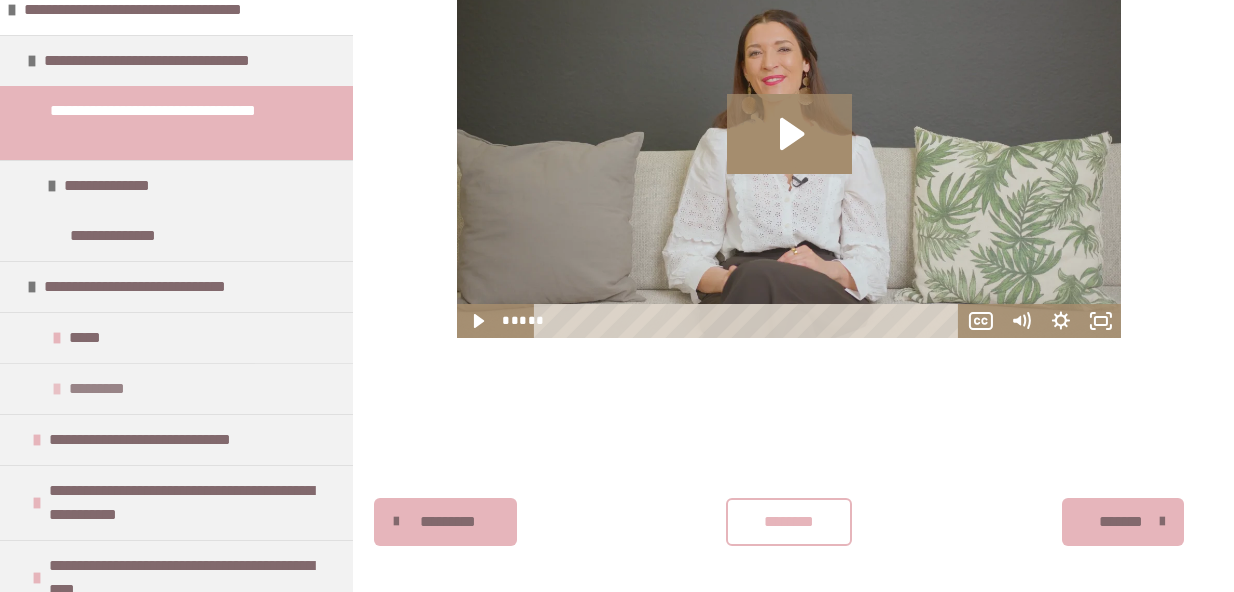 scroll, scrollTop: 1723, scrollLeft: 0, axis: vertical 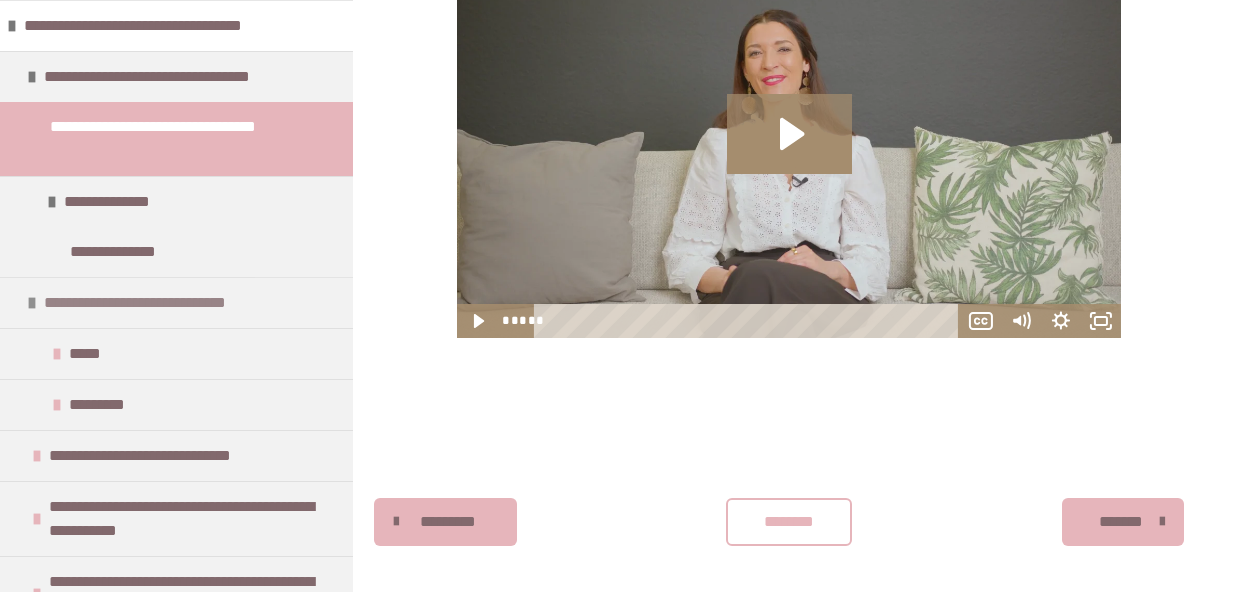 click at bounding box center (32, 303) 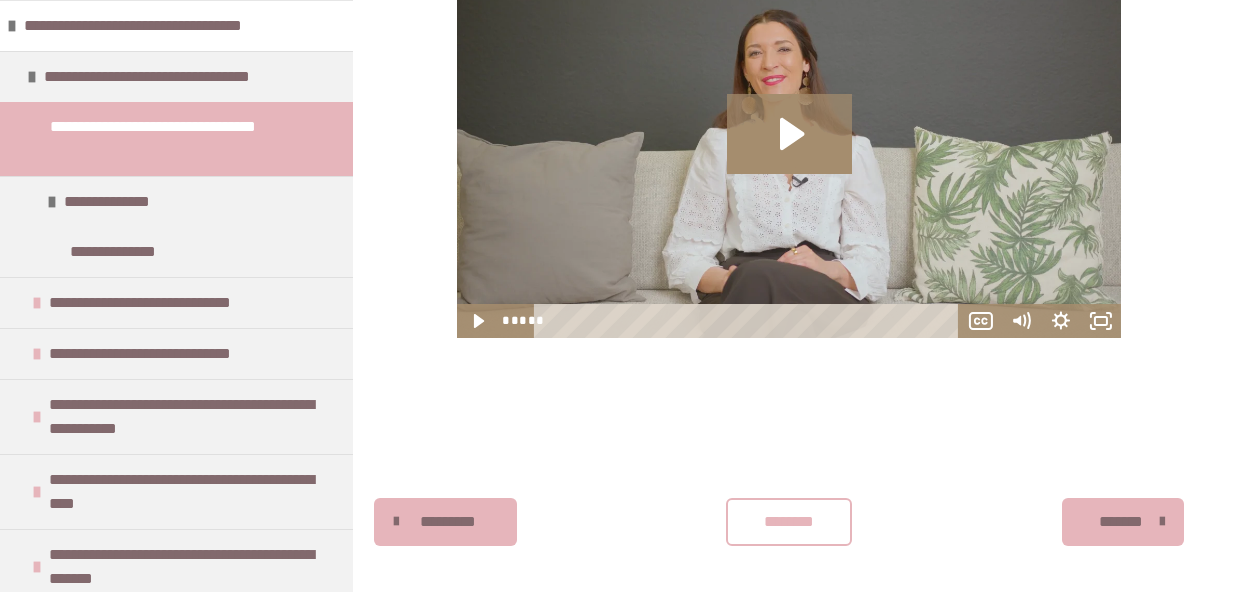 scroll, scrollTop: 1404, scrollLeft: 0, axis: vertical 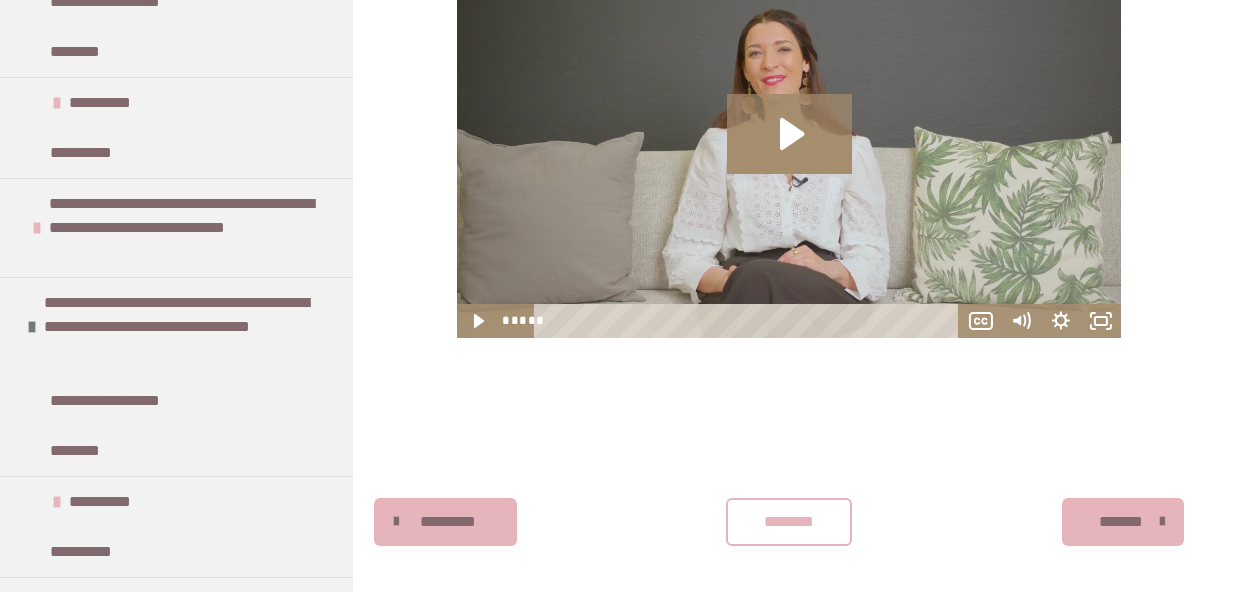 click at bounding box center (37, 228) 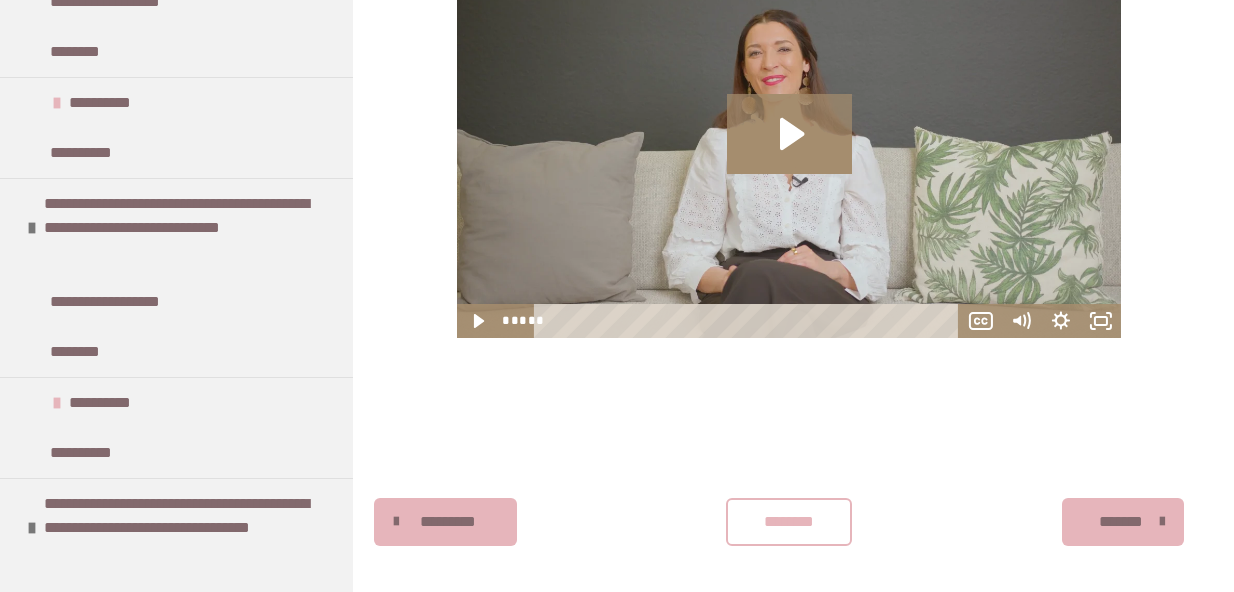 scroll, scrollTop: 423, scrollLeft: 0, axis: vertical 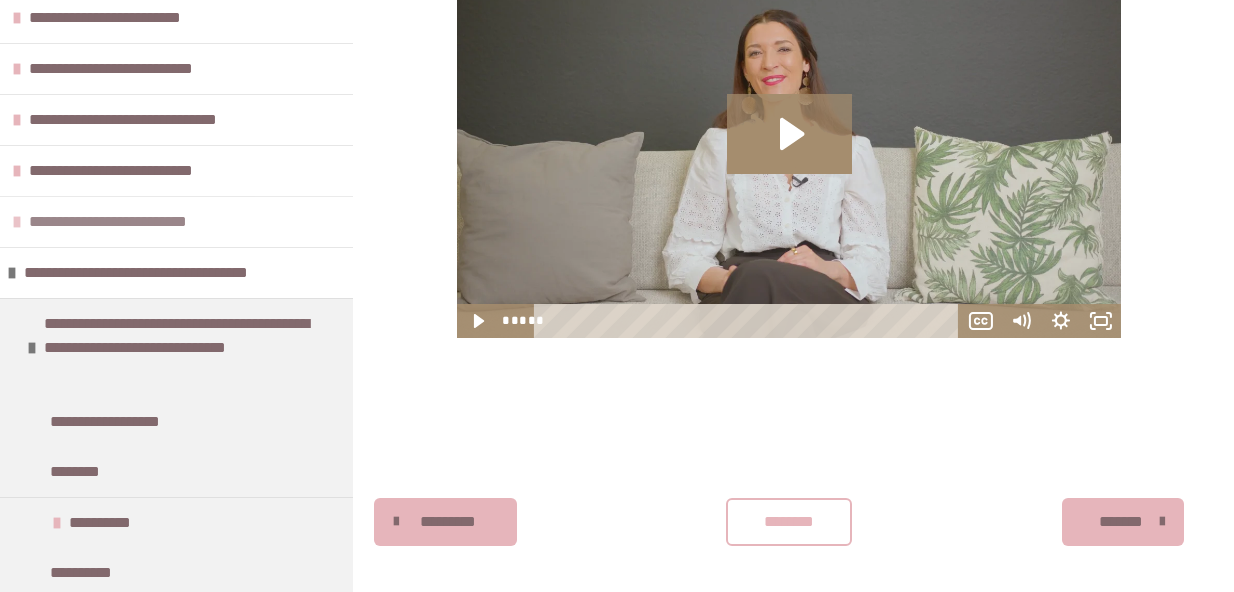 click at bounding box center [17, 222] 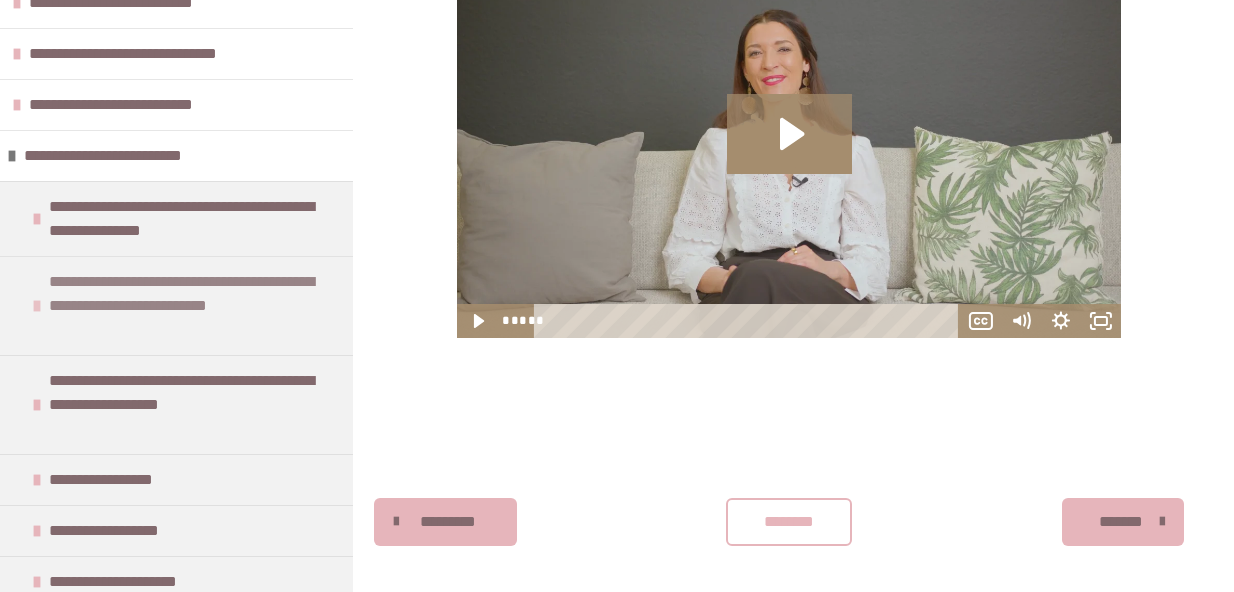 scroll, scrollTop: 534, scrollLeft: 0, axis: vertical 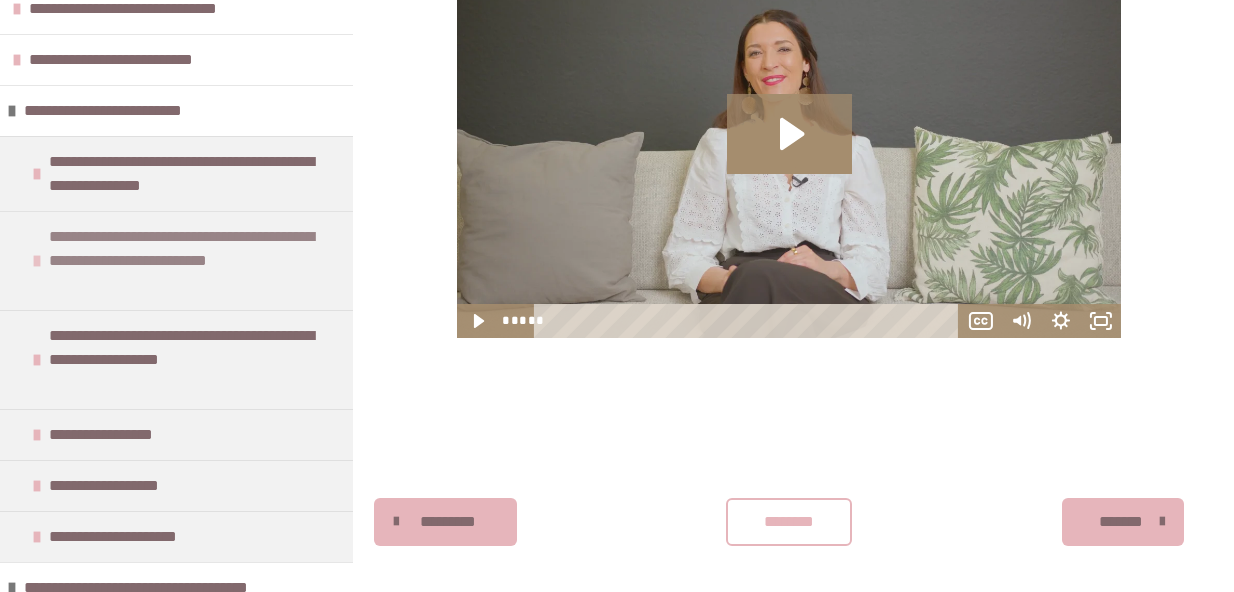 click on "**********" at bounding box center [196, 261] 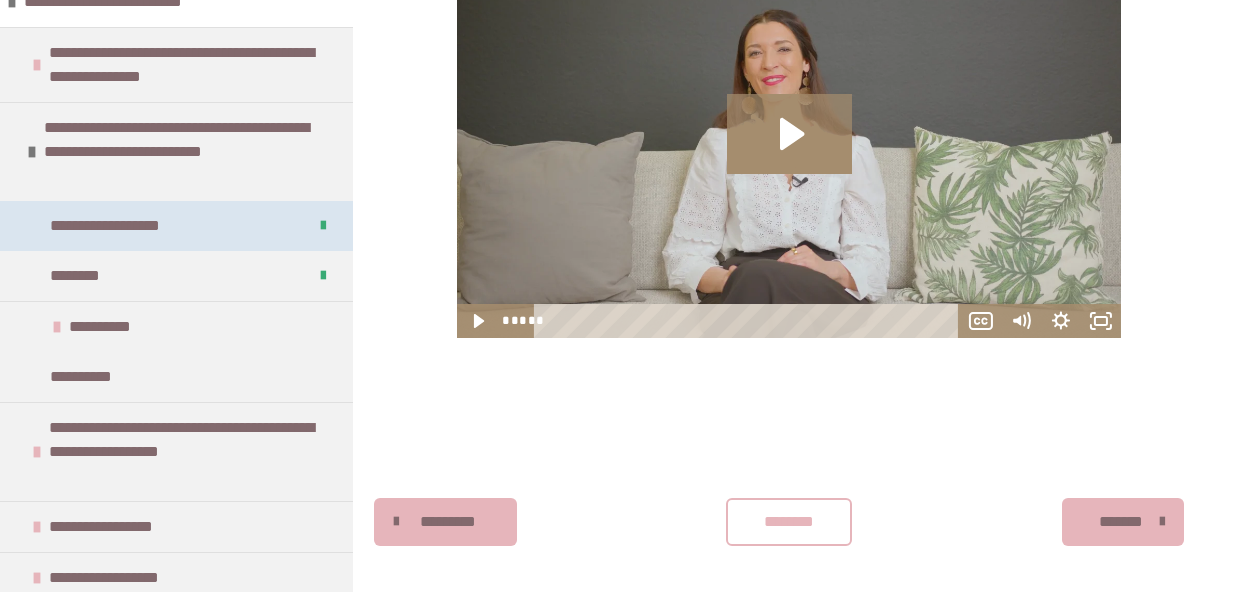 scroll, scrollTop: 644, scrollLeft: 0, axis: vertical 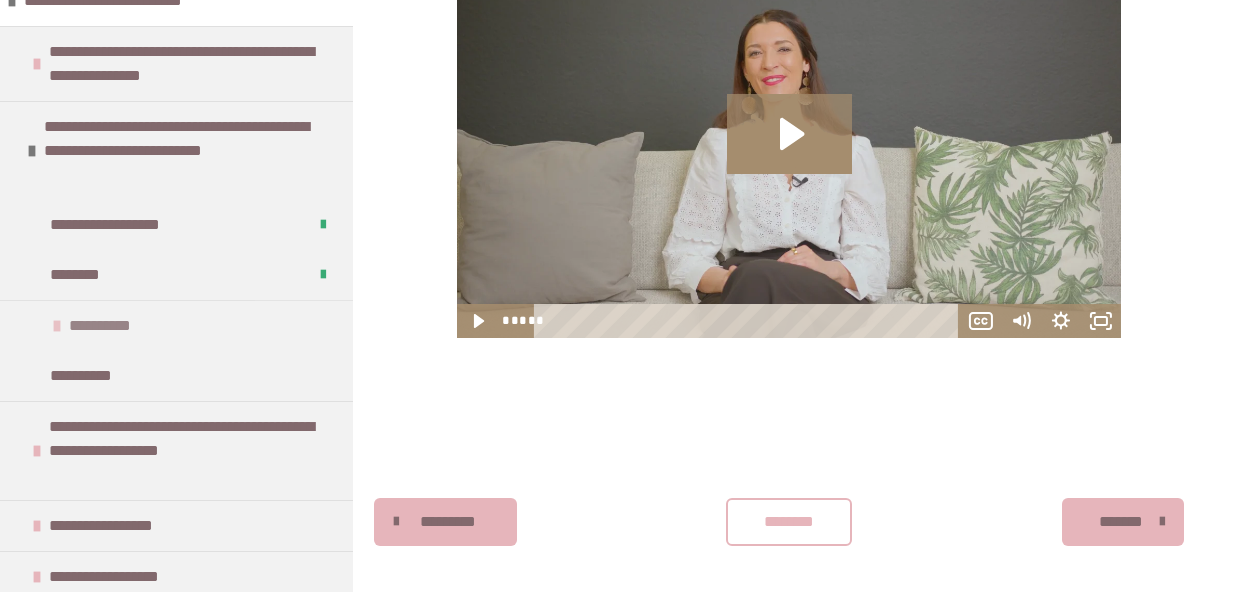 click on "**********" at bounding box center (112, 326) 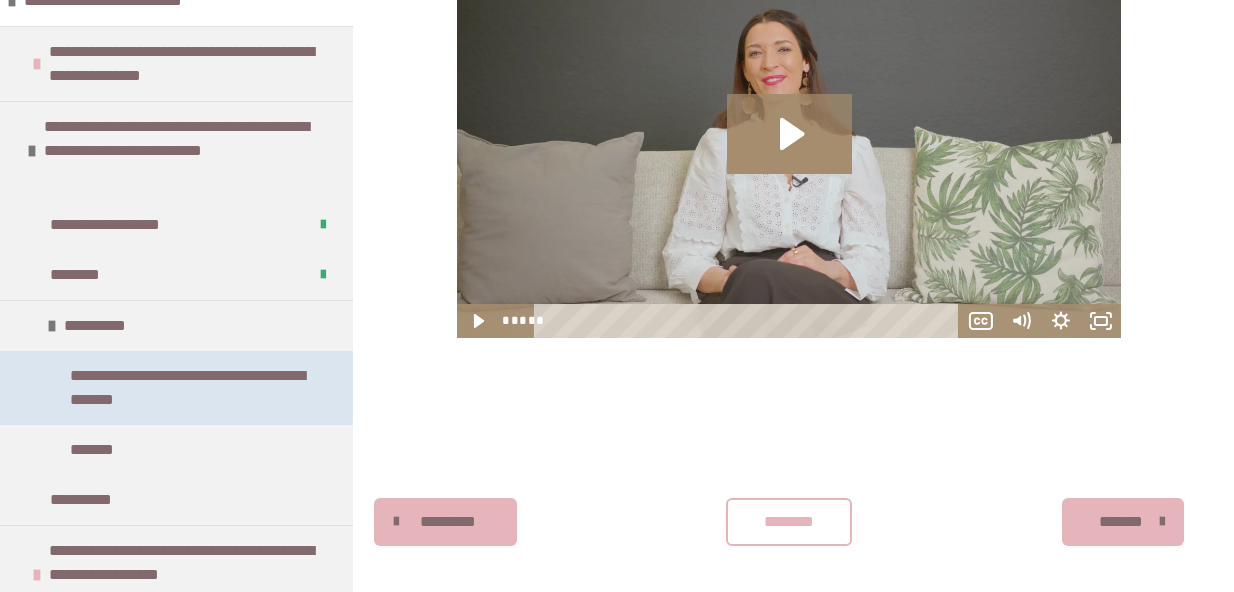 click on "**********" at bounding box center (188, 388) 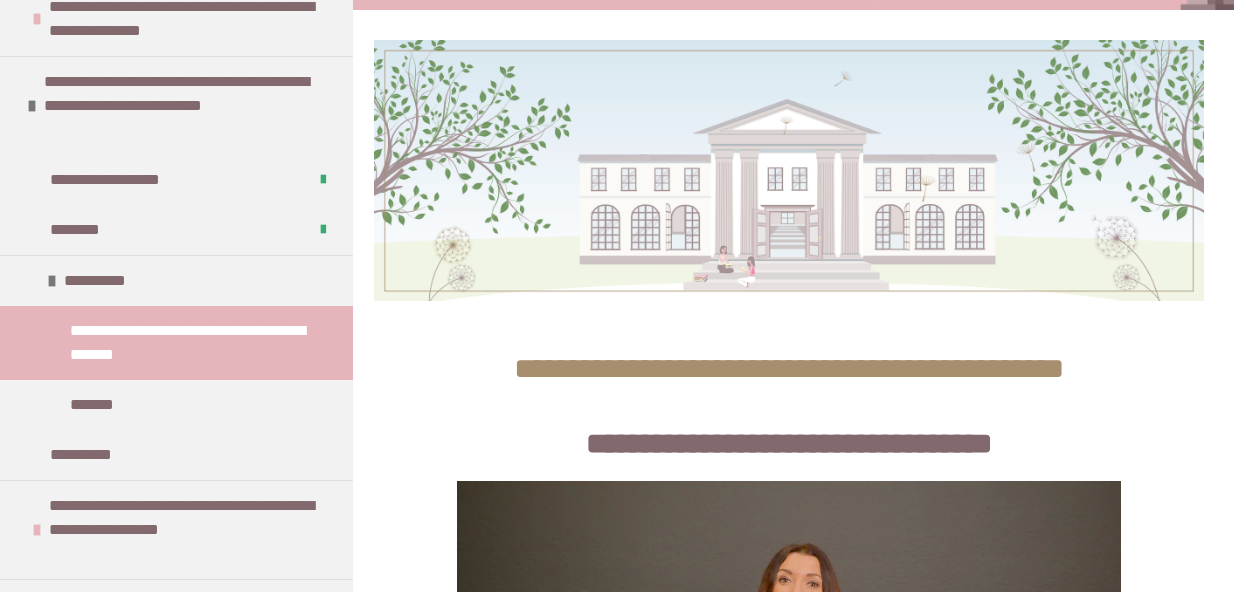 scroll, scrollTop: 778, scrollLeft: 0, axis: vertical 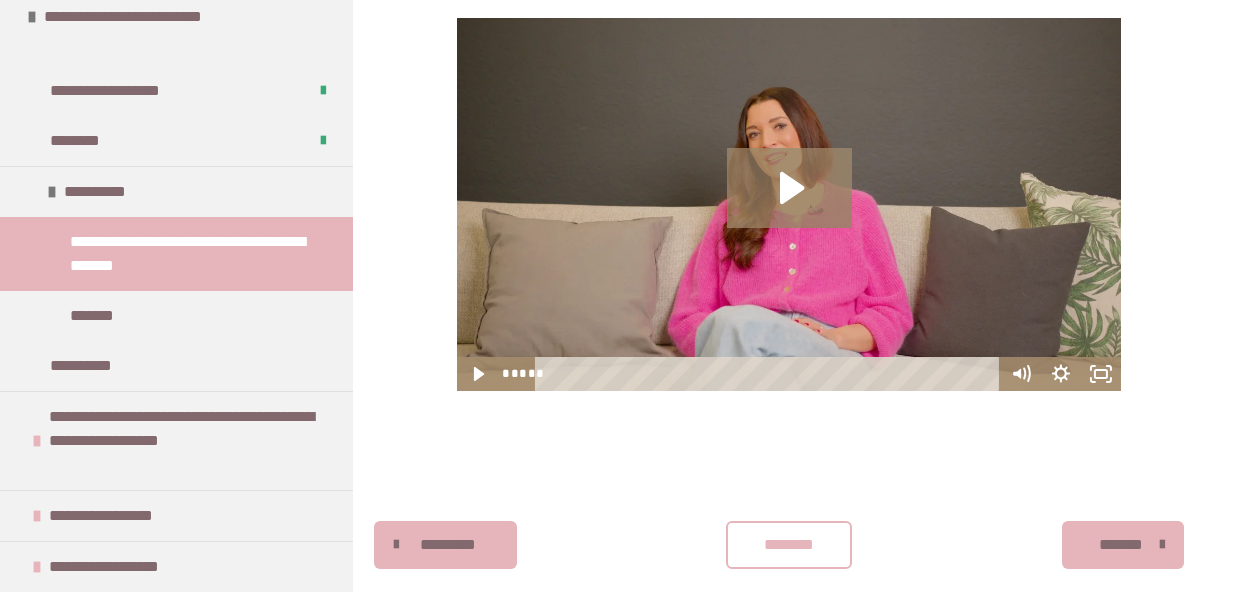 click at bounding box center (789, 204) 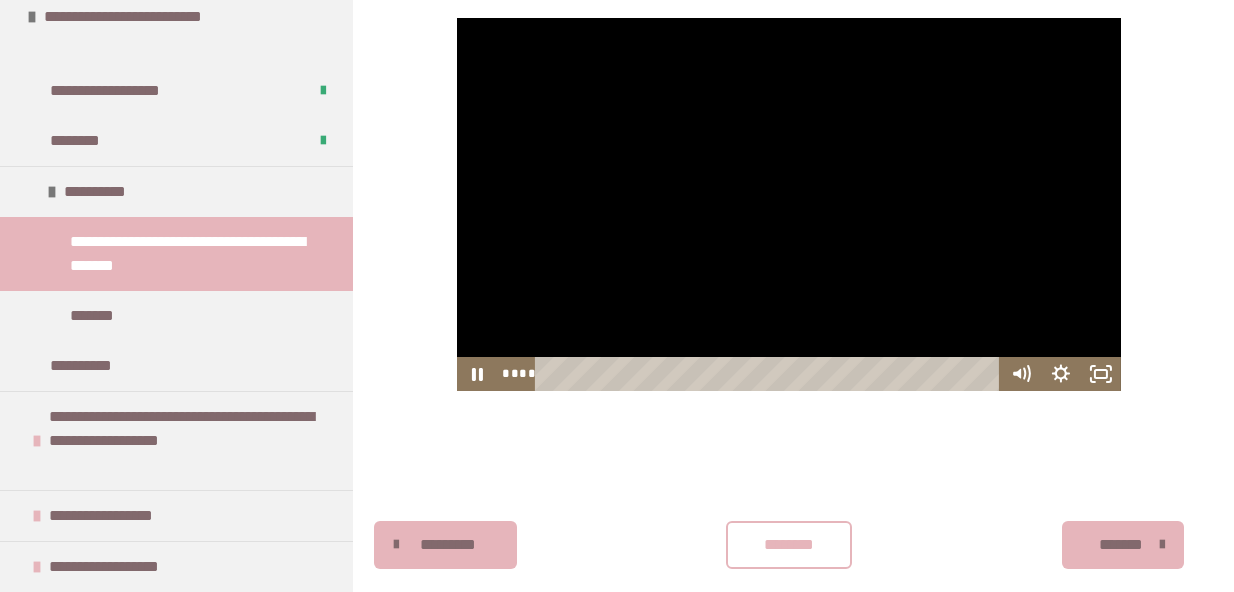 click at bounding box center [789, 204] 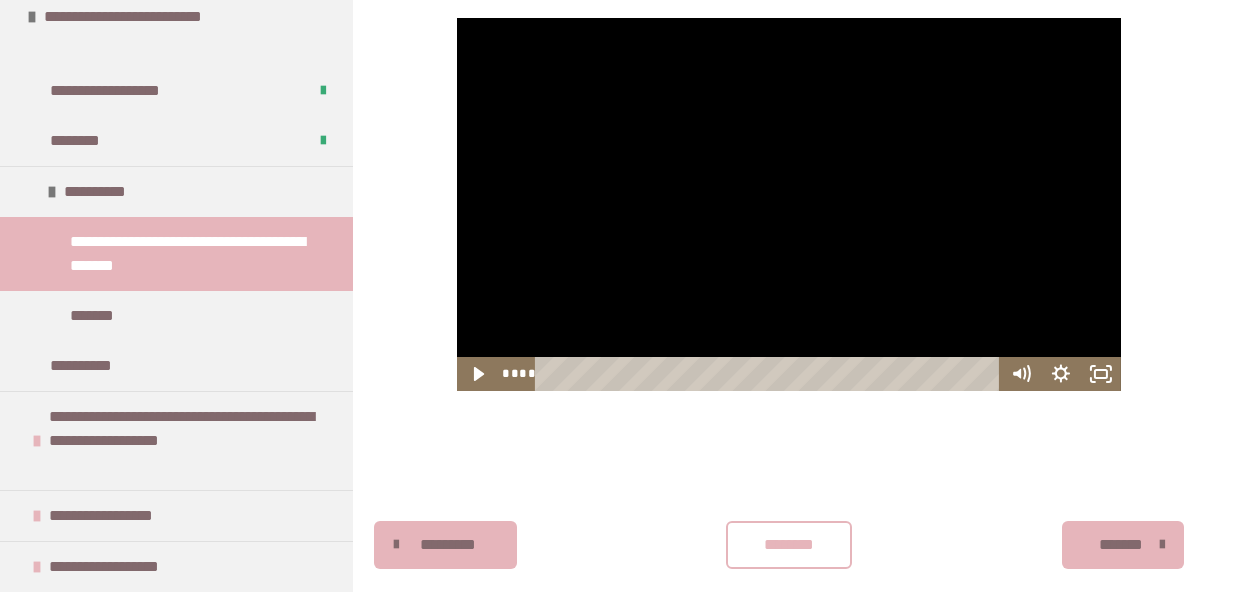 click at bounding box center [789, 204] 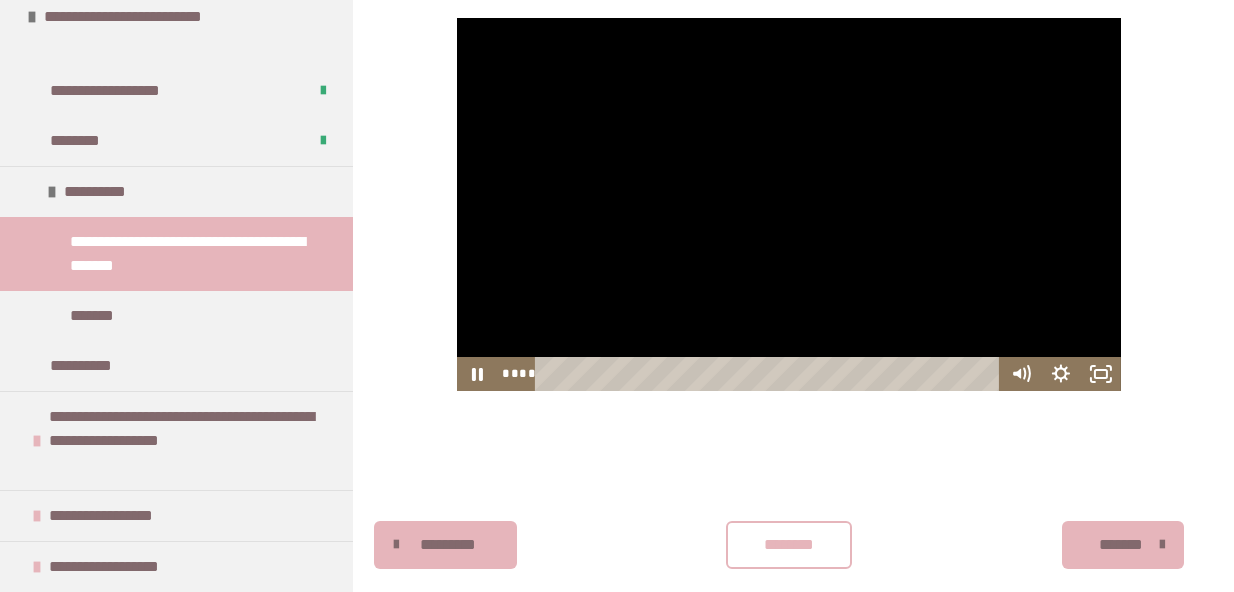 click at bounding box center (789, 204) 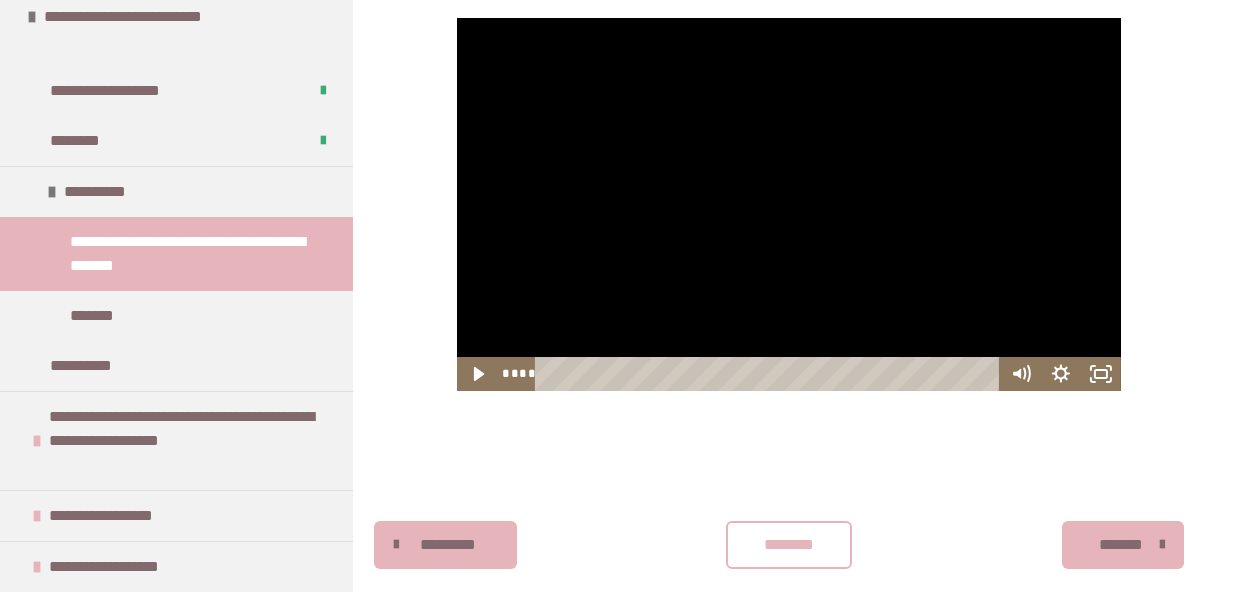 click at bounding box center (789, 204) 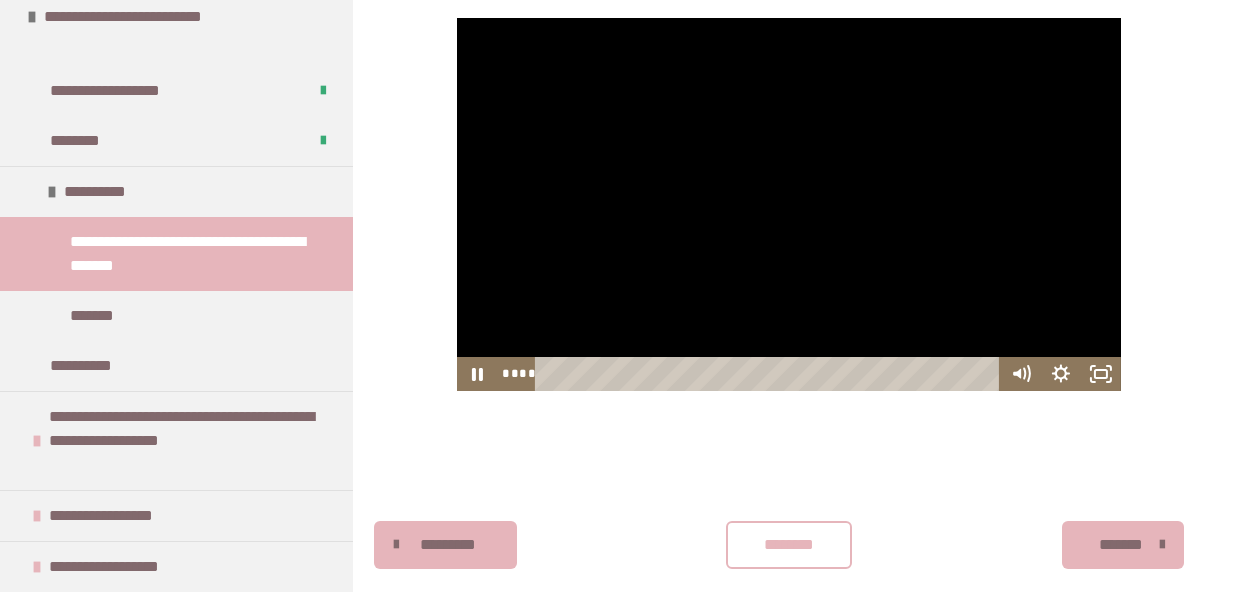 click at bounding box center (789, 204) 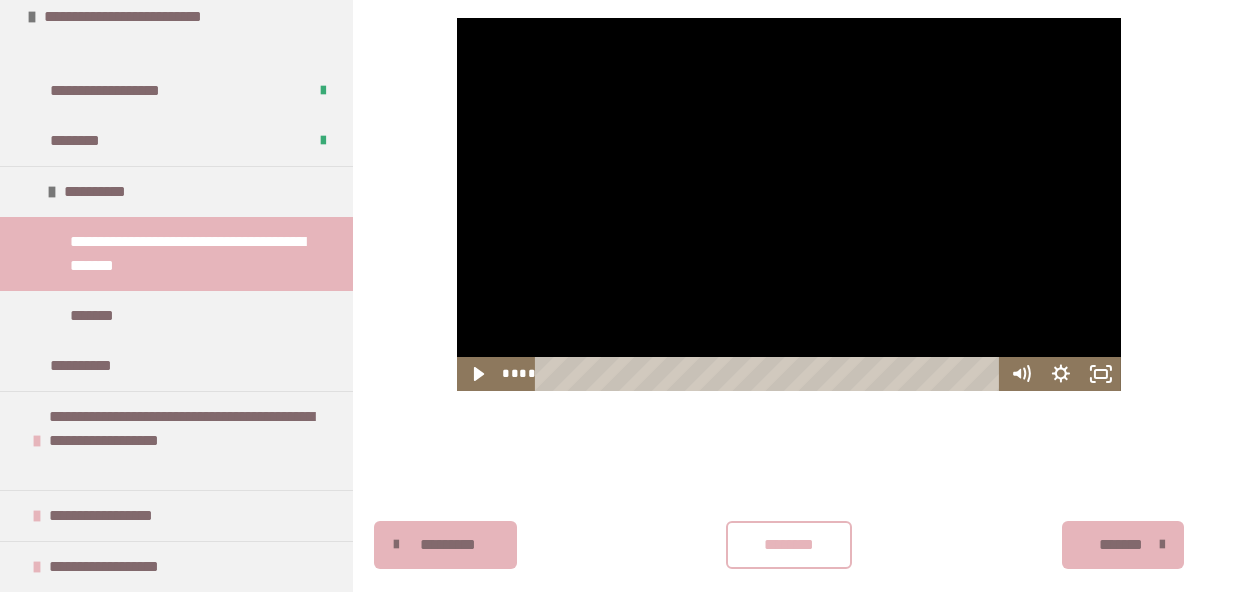 click at bounding box center (789, 204) 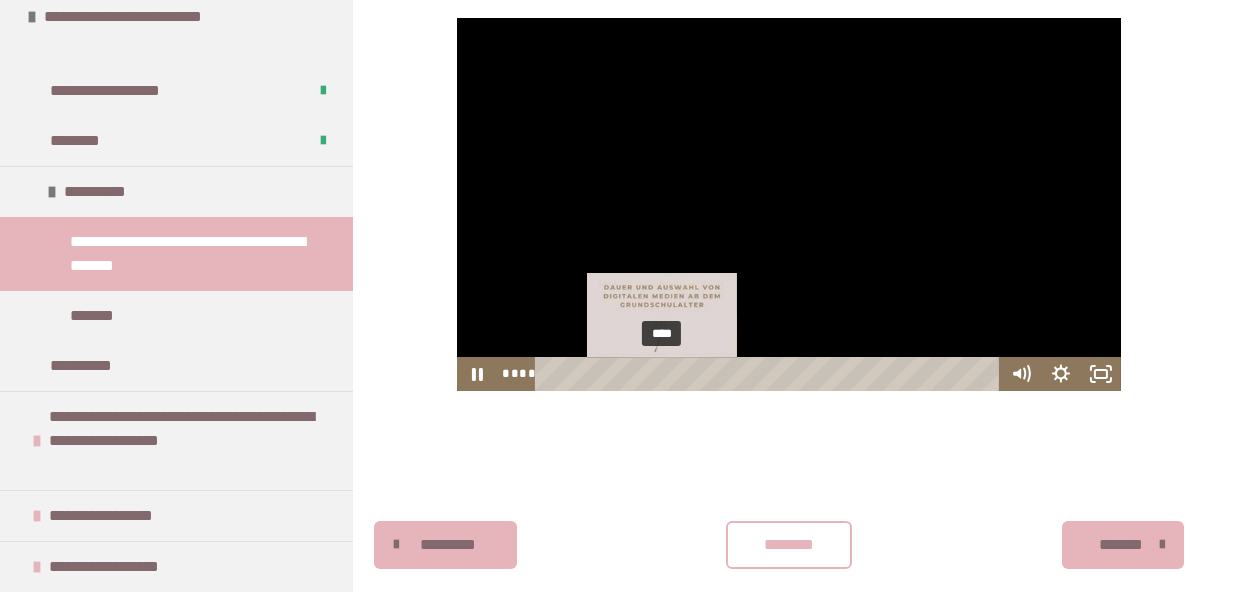 click at bounding box center (666, 374) 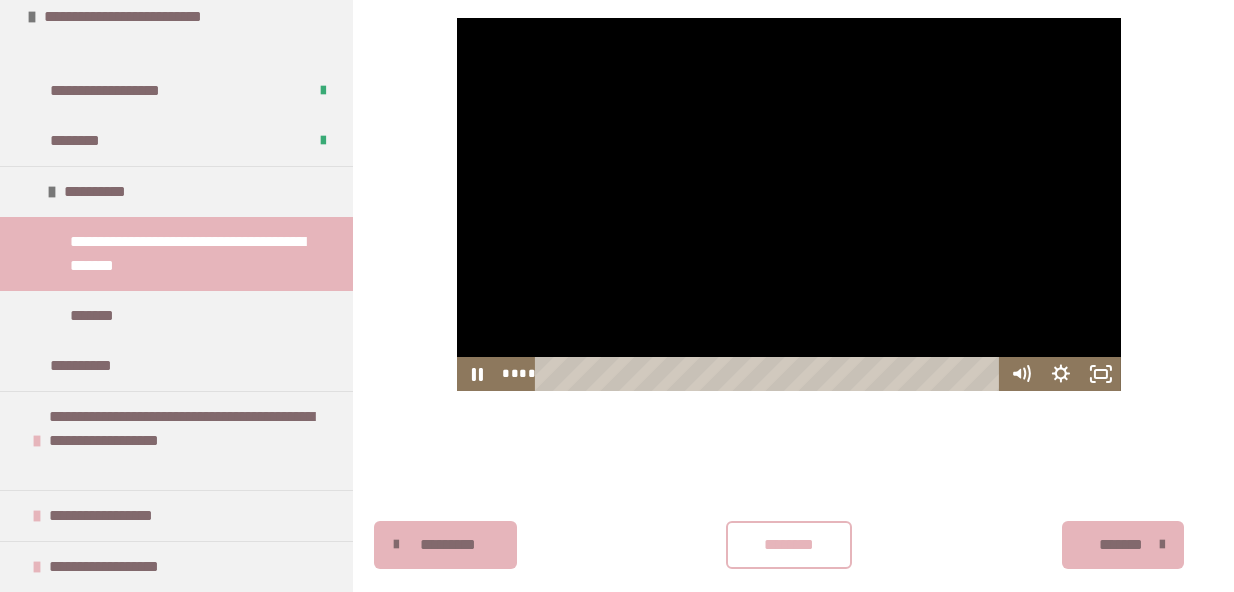 click at bounding box center (789, 204) 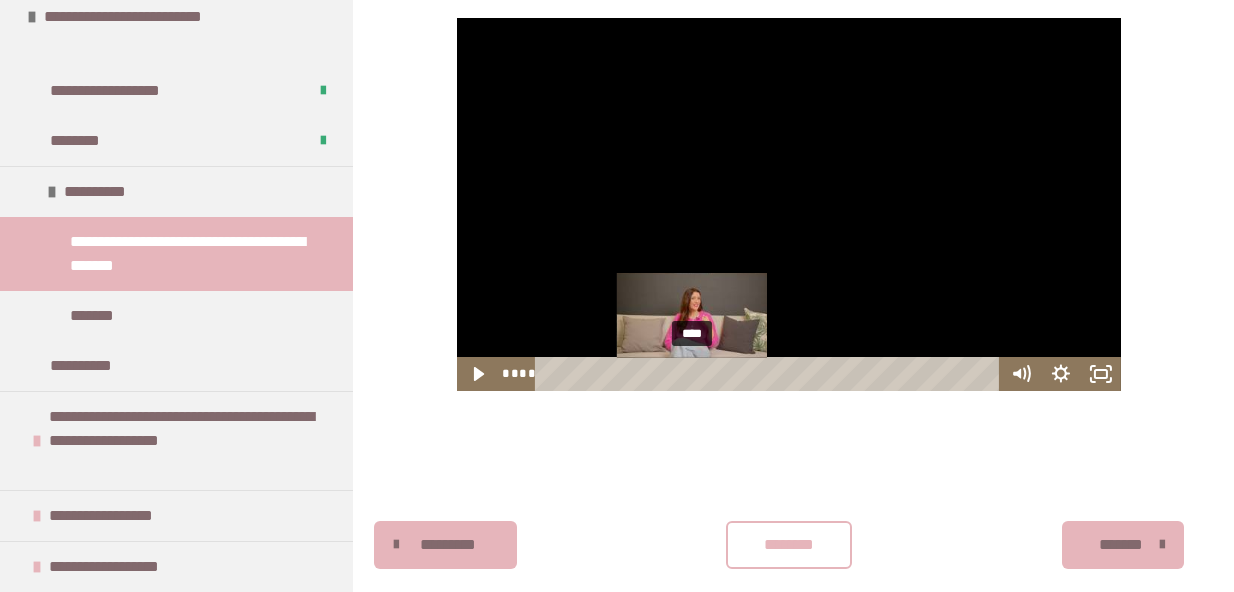 click on "****" at bounding box center [770, 374] 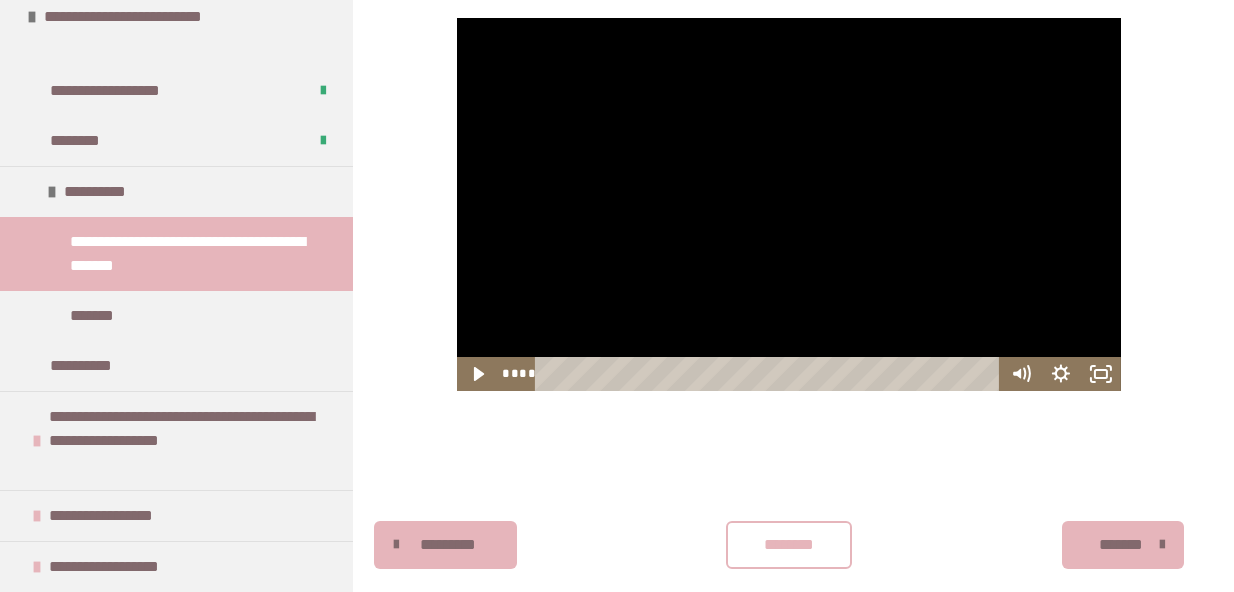 click at bounding box center (789, 204) 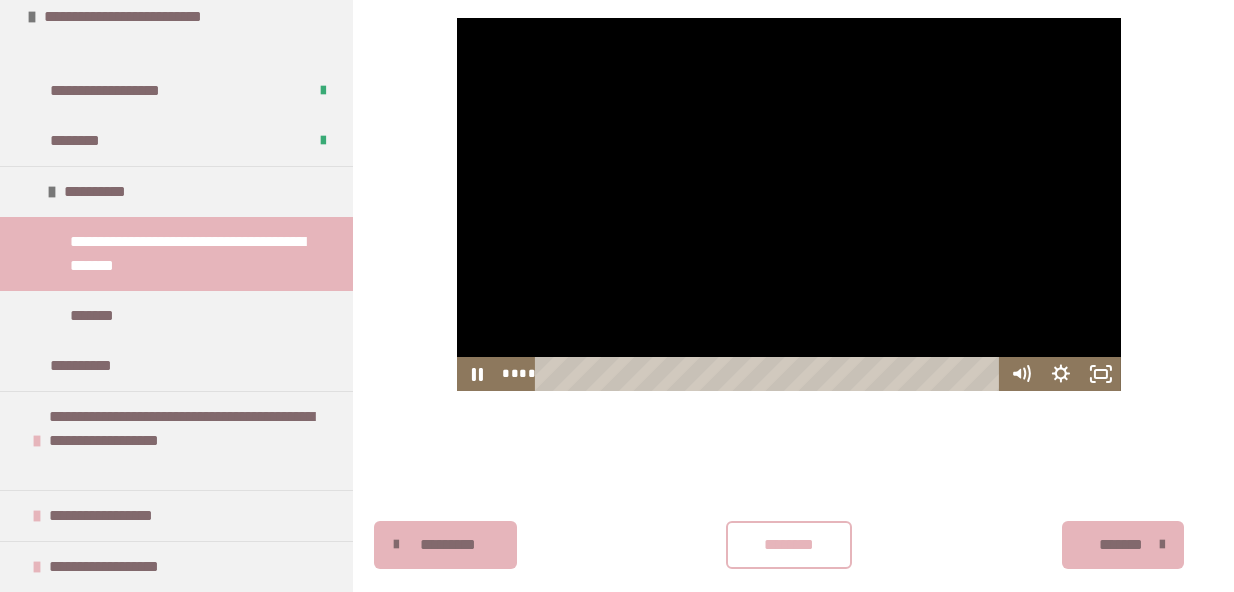 click at bounding box center (789, 204) 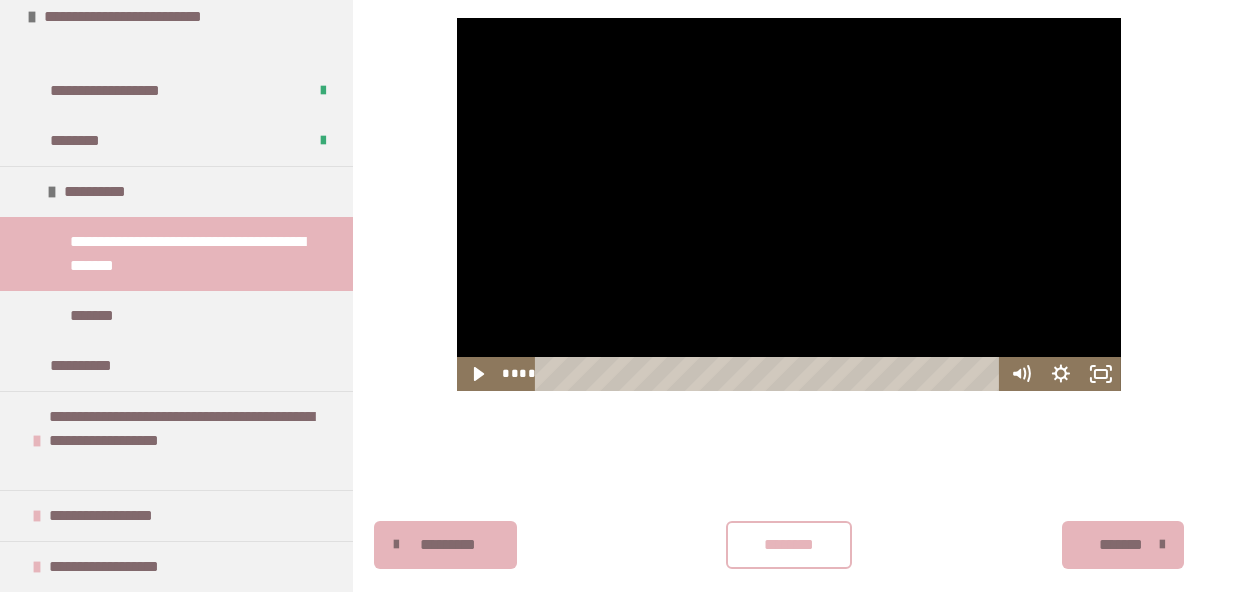 click at bounding box center [789, 204] 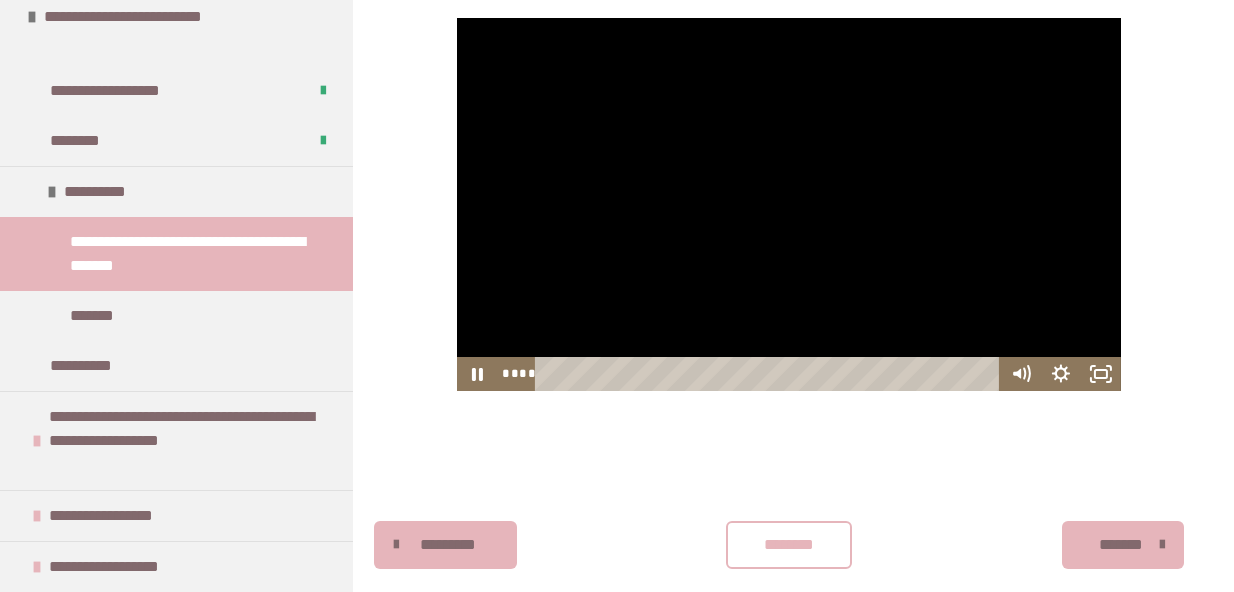 click at bounding box center [789, 204] 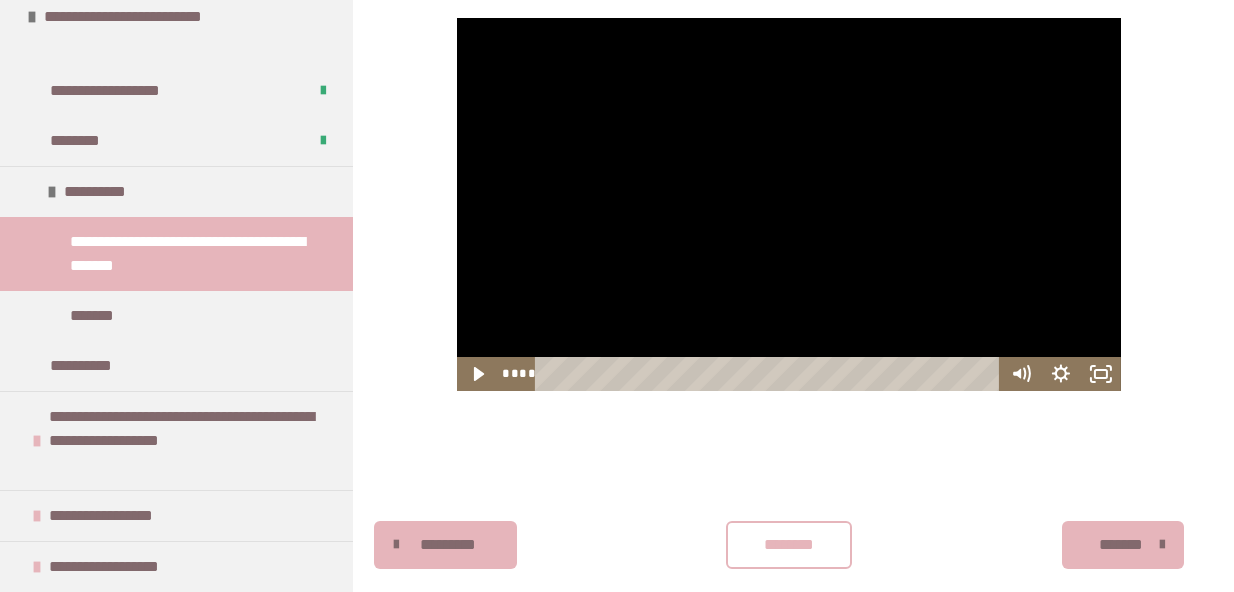 click at bounding box center (789, 204) 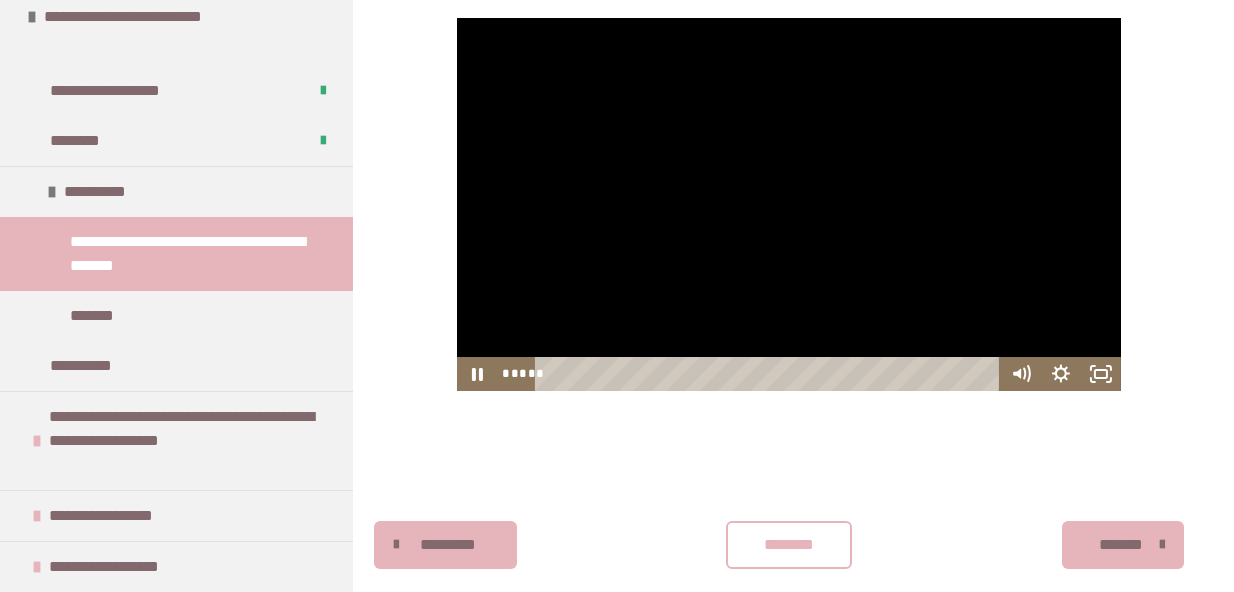 click at bounding box center [789, 204] 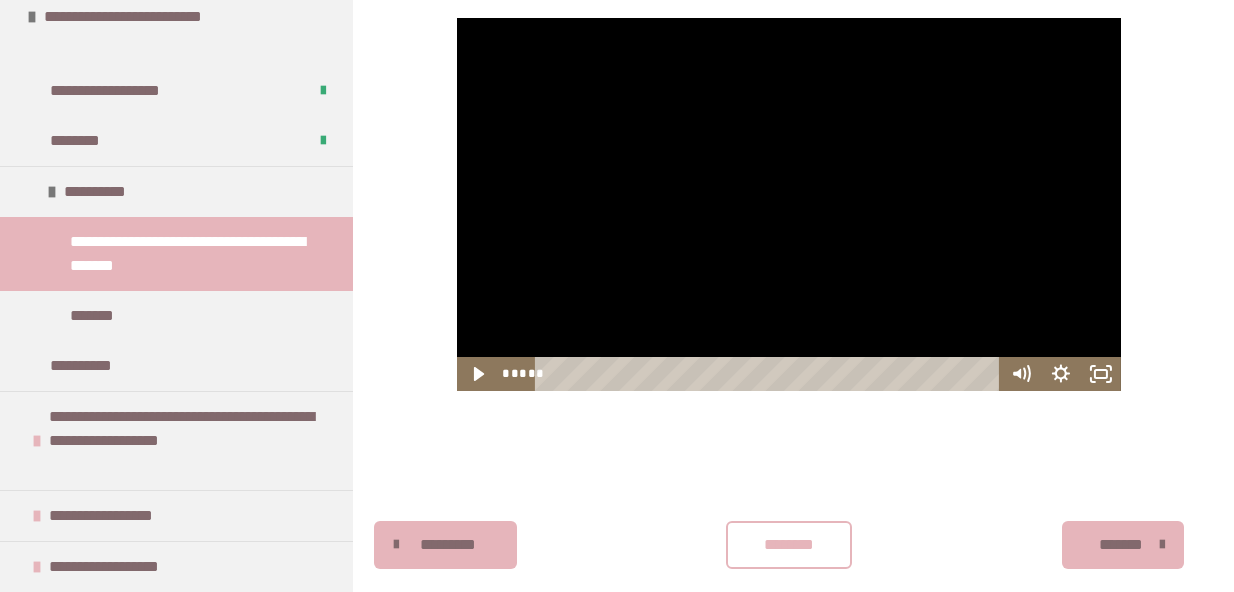 click at bounding box center (789, 204) 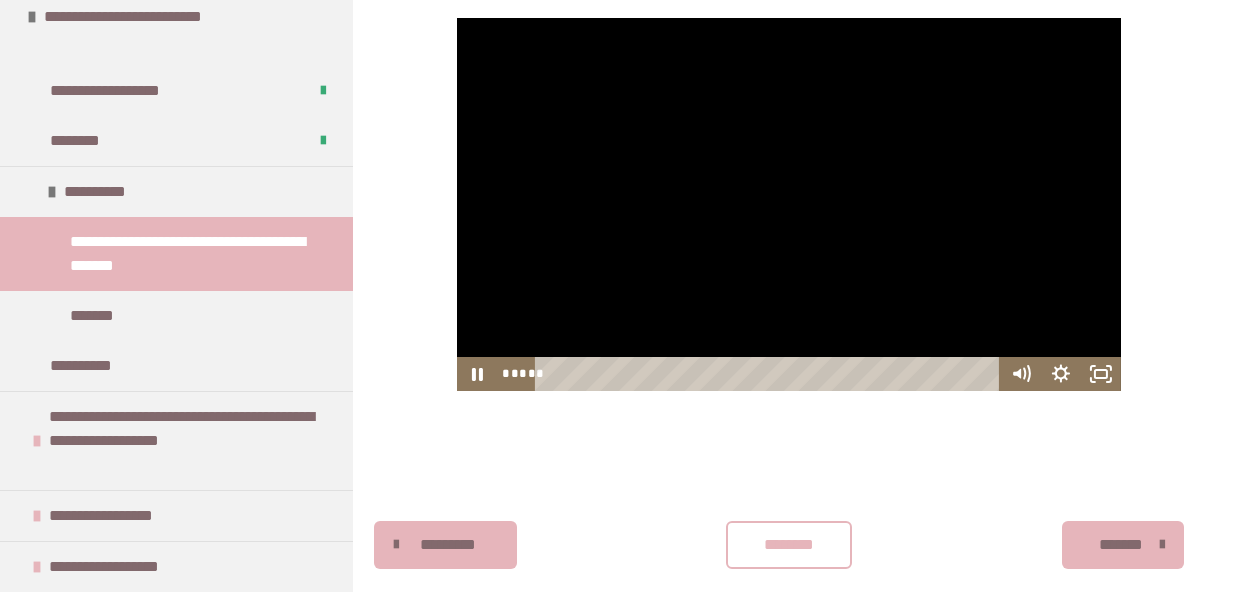 click at bounding box center (789, 204) 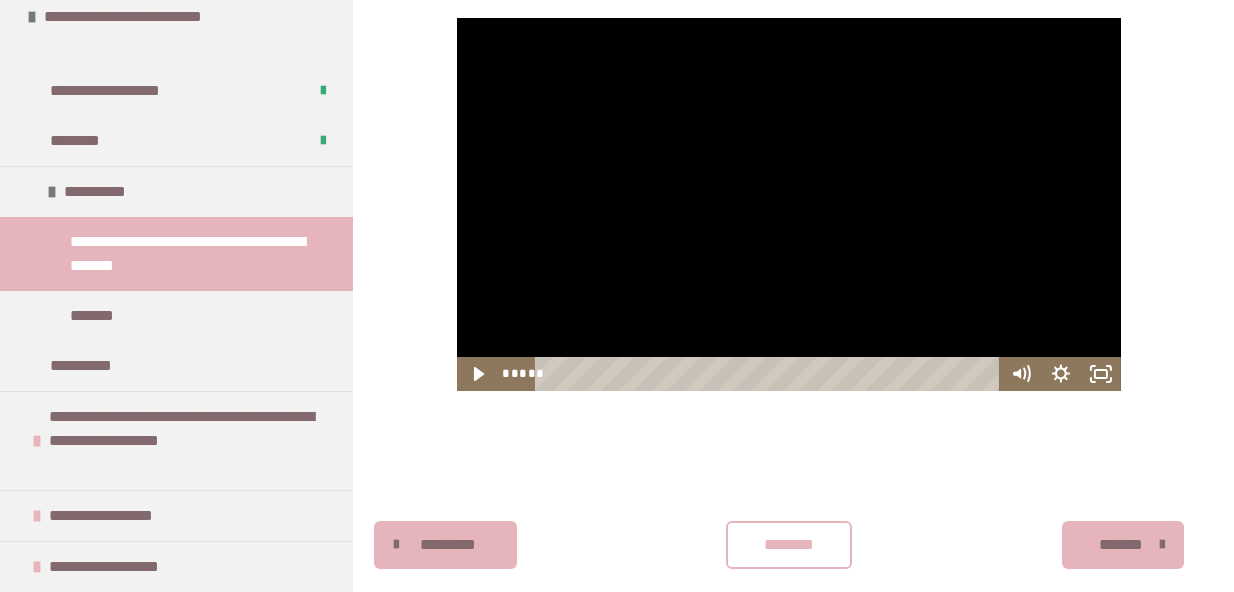 click at bounding box center (789, 204) 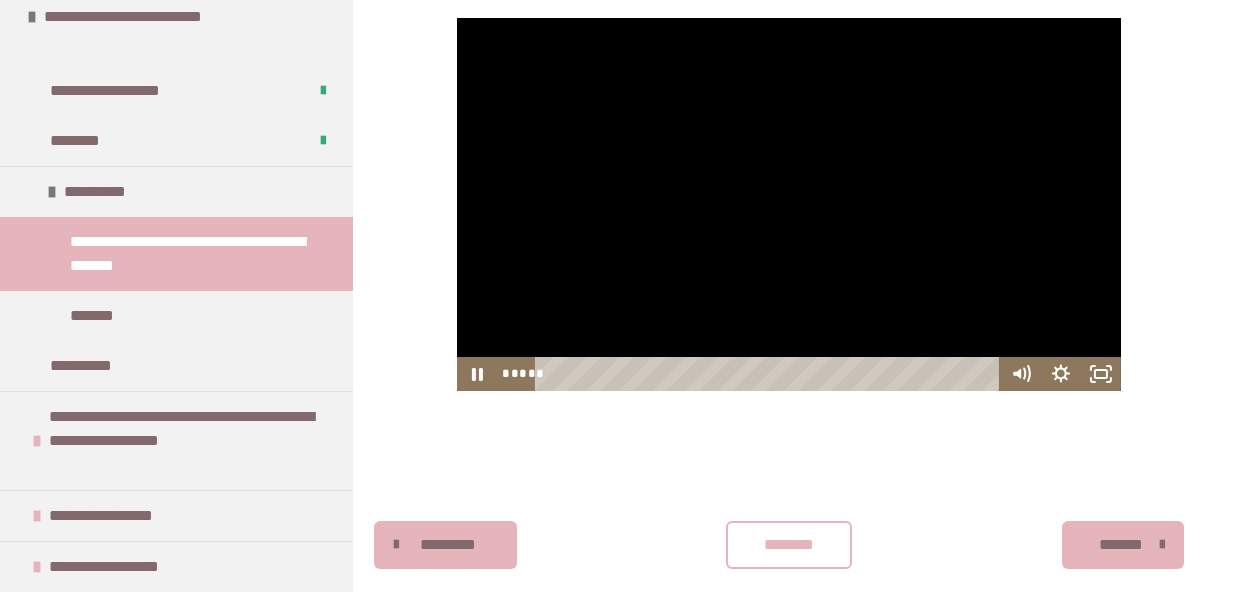 click at bounding box center (789, 204) 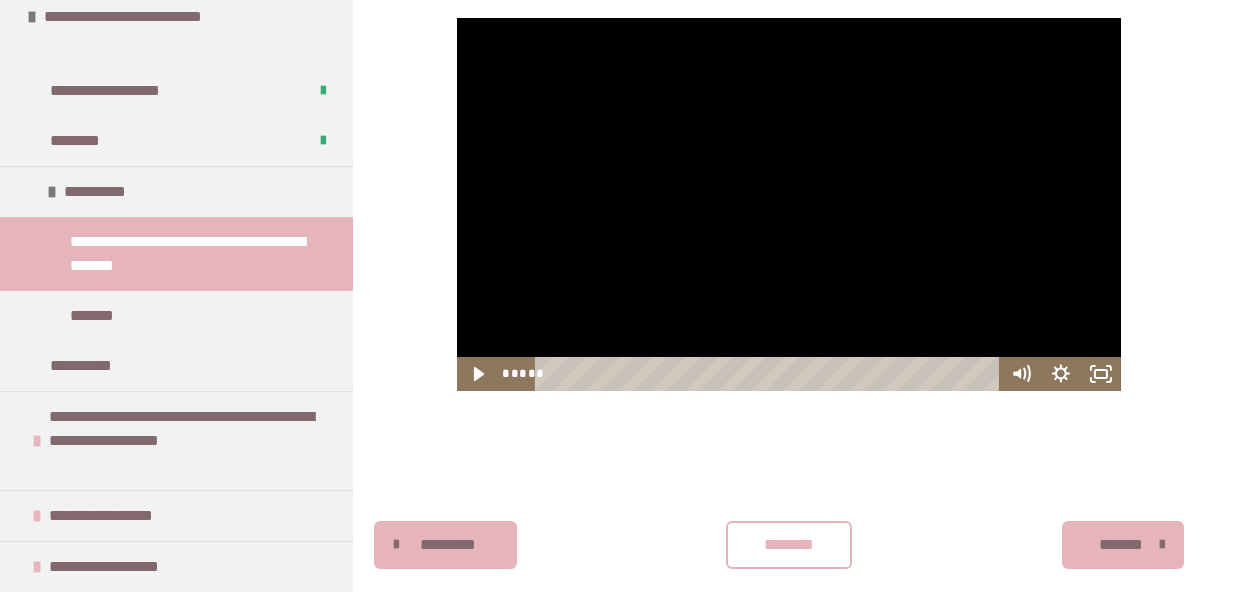 click at bounding box center (789, 204) 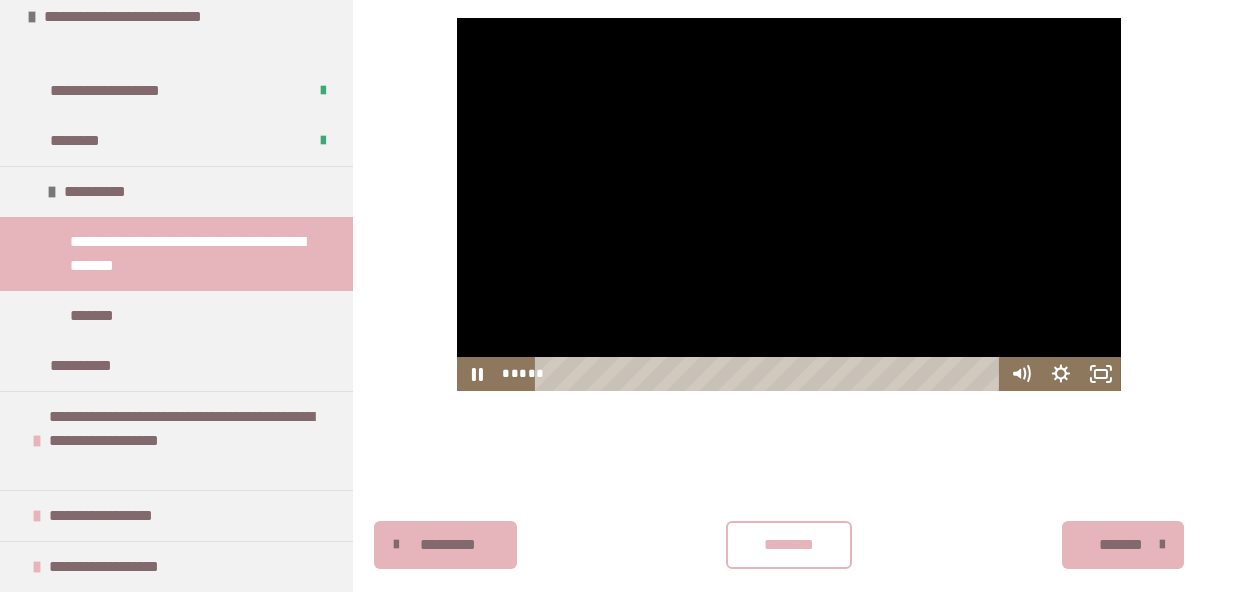 click at bounding box center [789, 204] 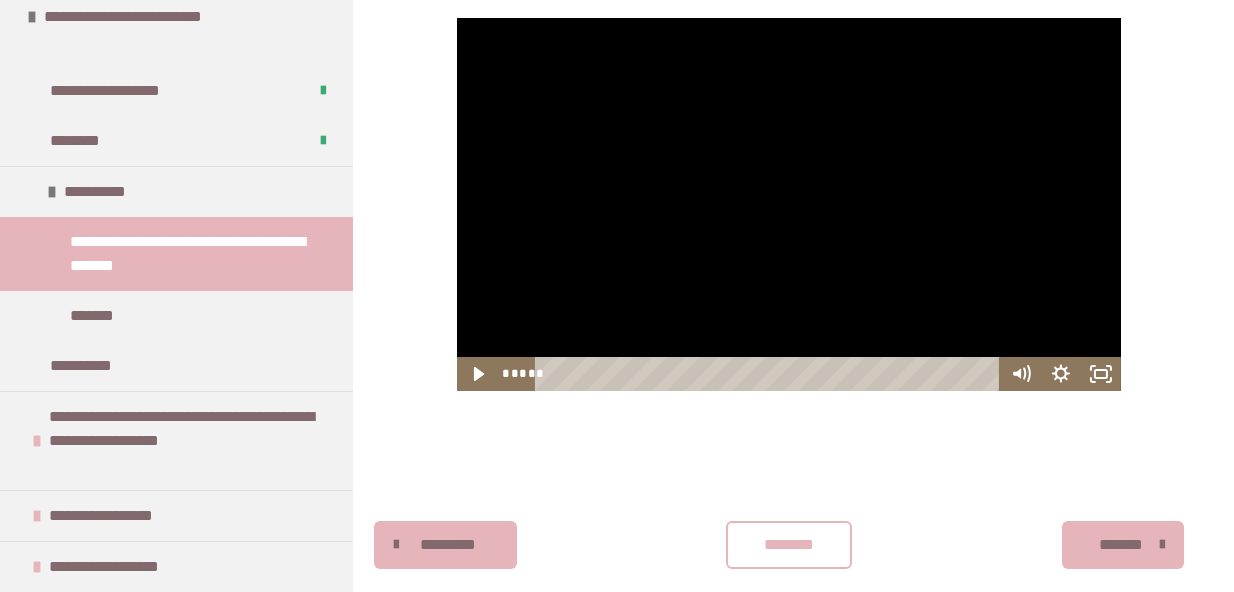 click at bounding box center [789, 204] 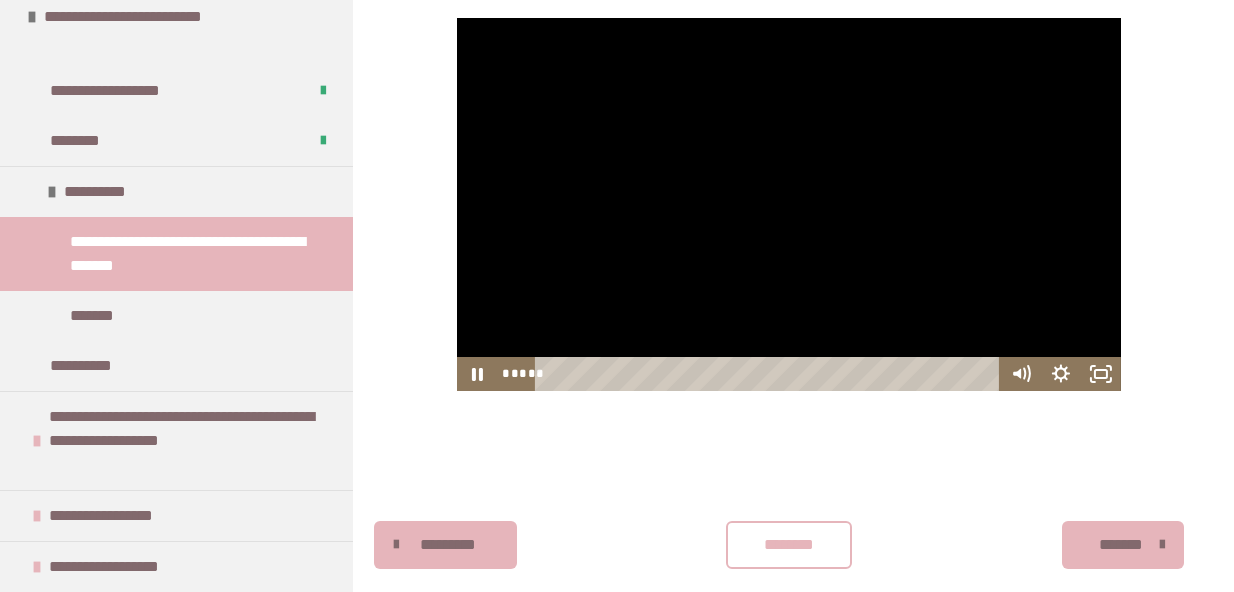 click at bounding box center (789, 204) 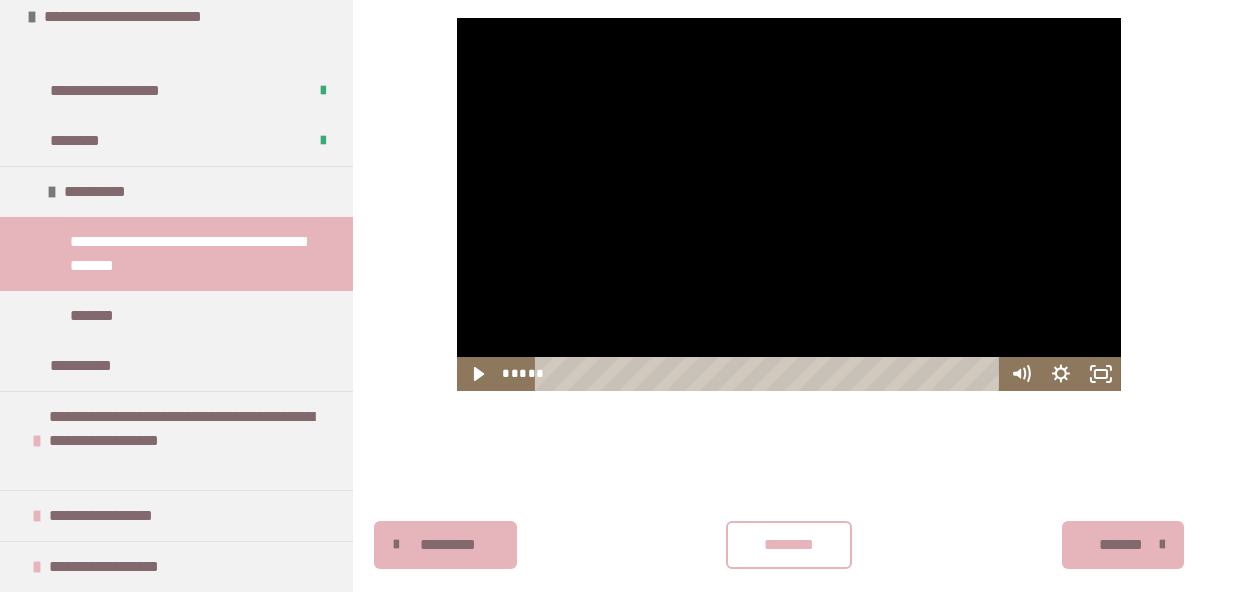 click at bounding box center [789, 204] 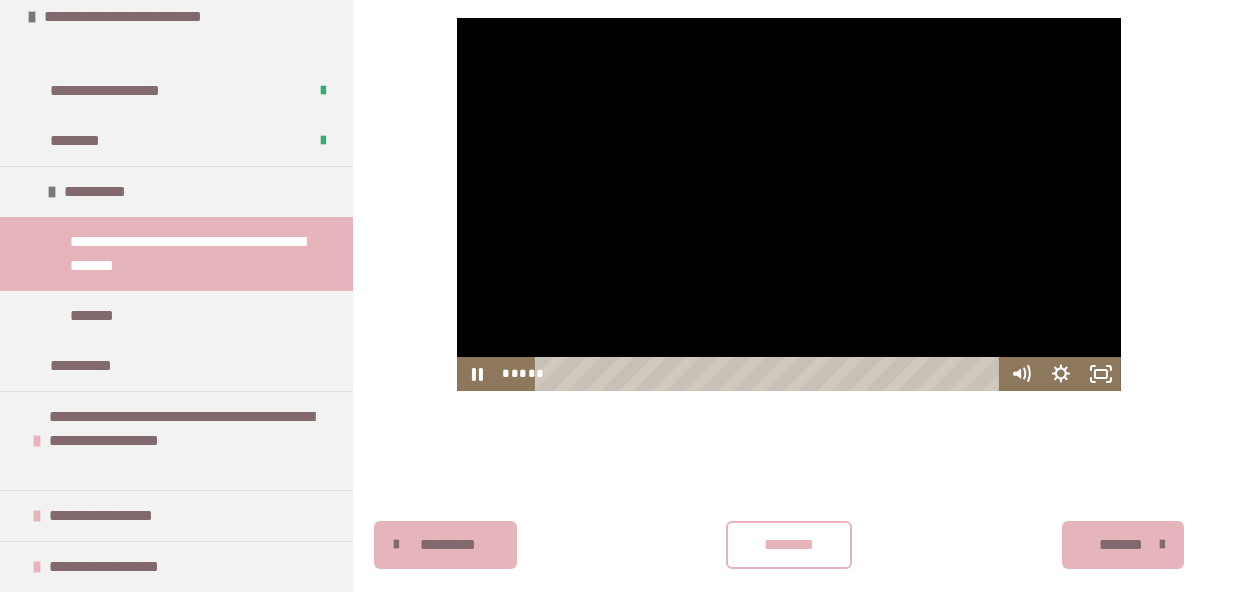 click at bounding box center (789, 204) 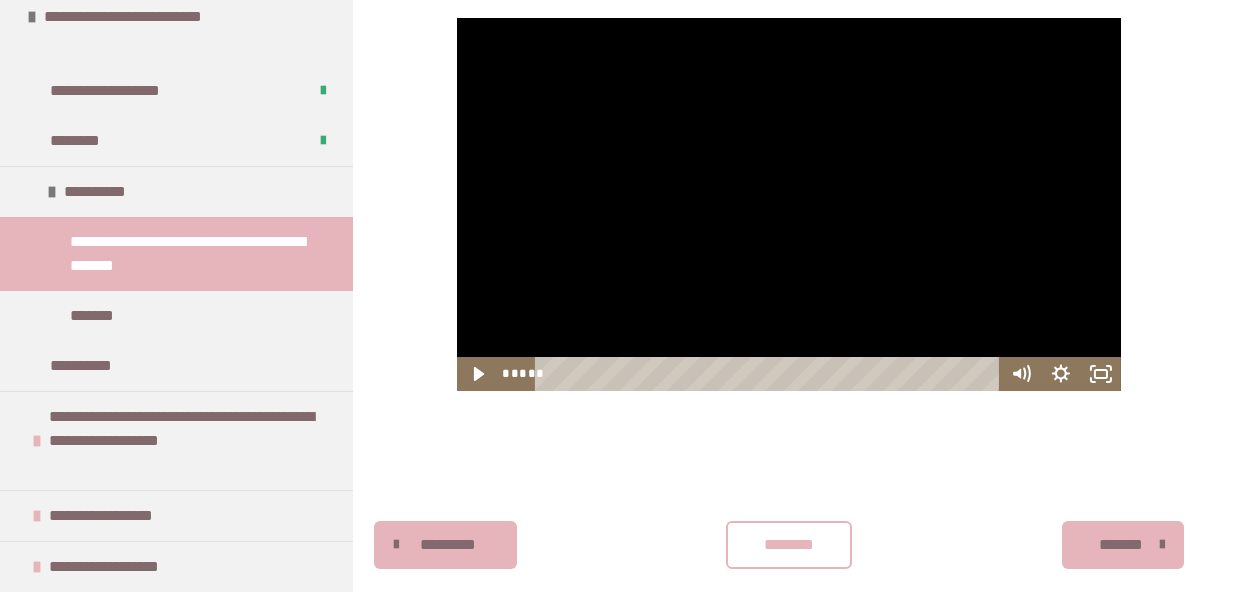 click at bounding box center (789, 204) 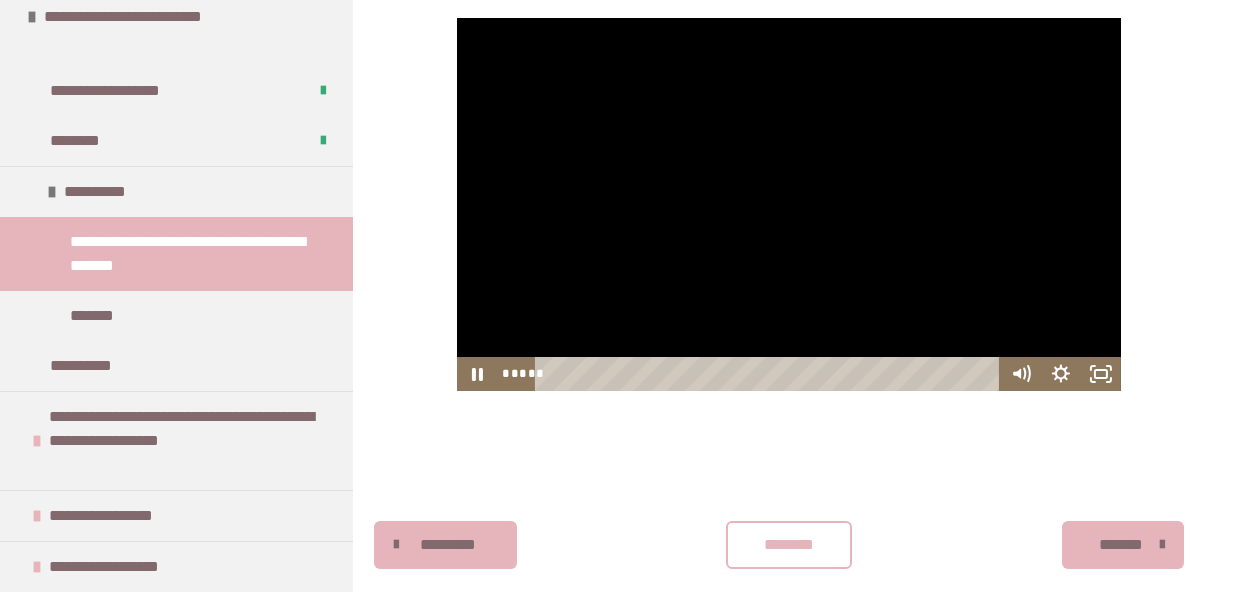 click at bounding box center (789, 204) 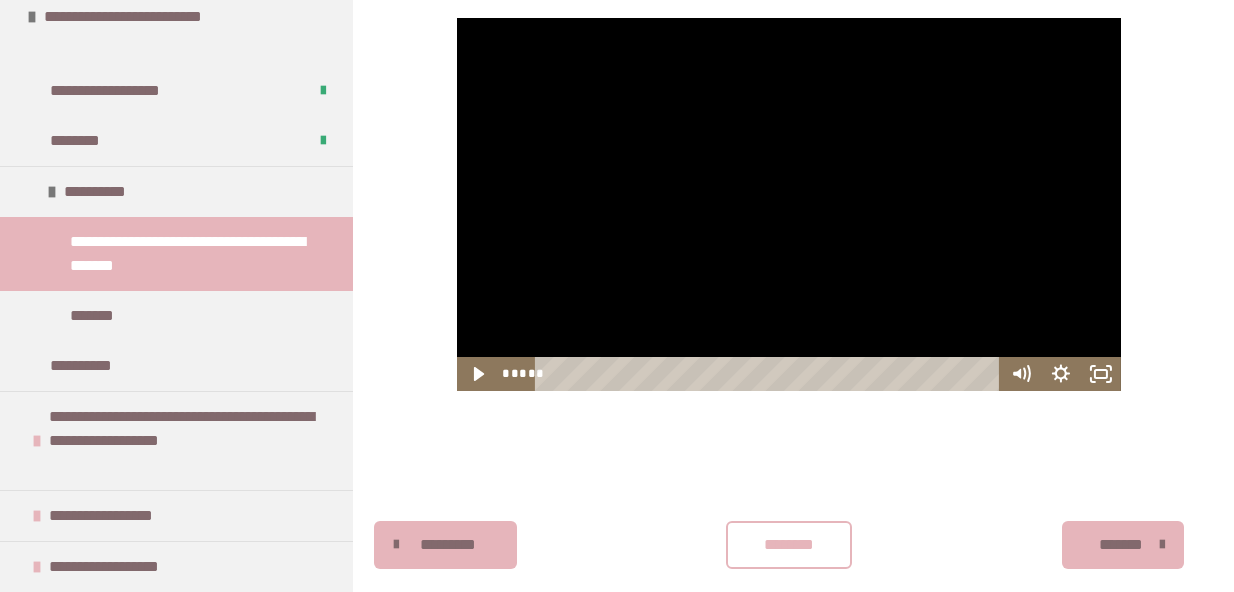 click at bounding box center [789, 204] 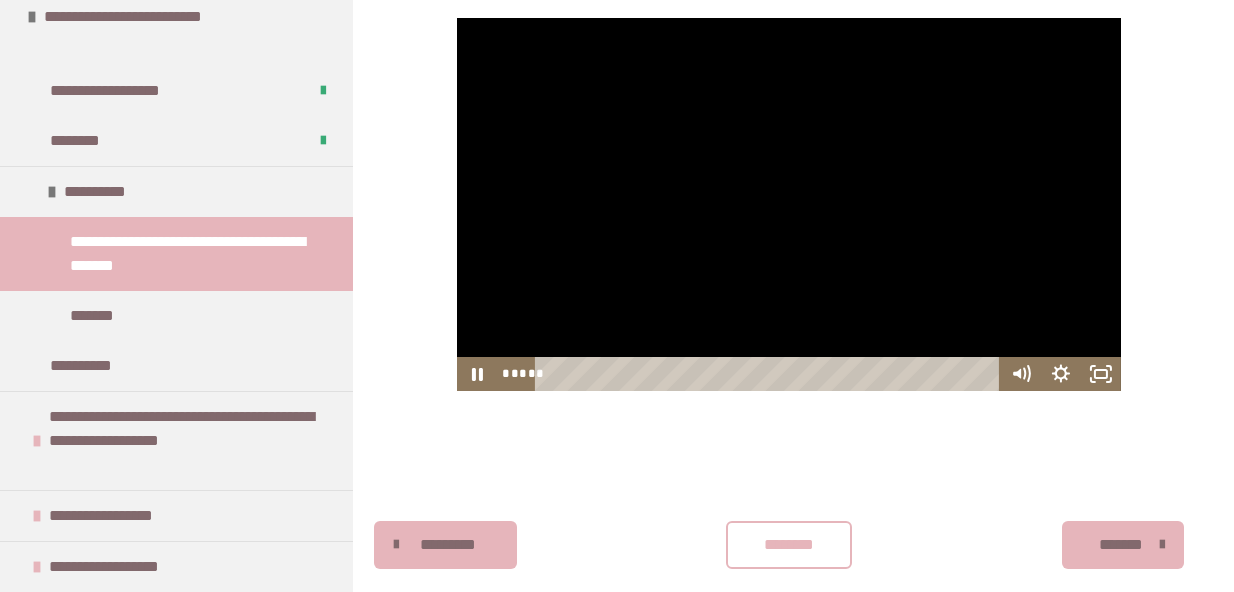 click at bounding box center (789, 204) 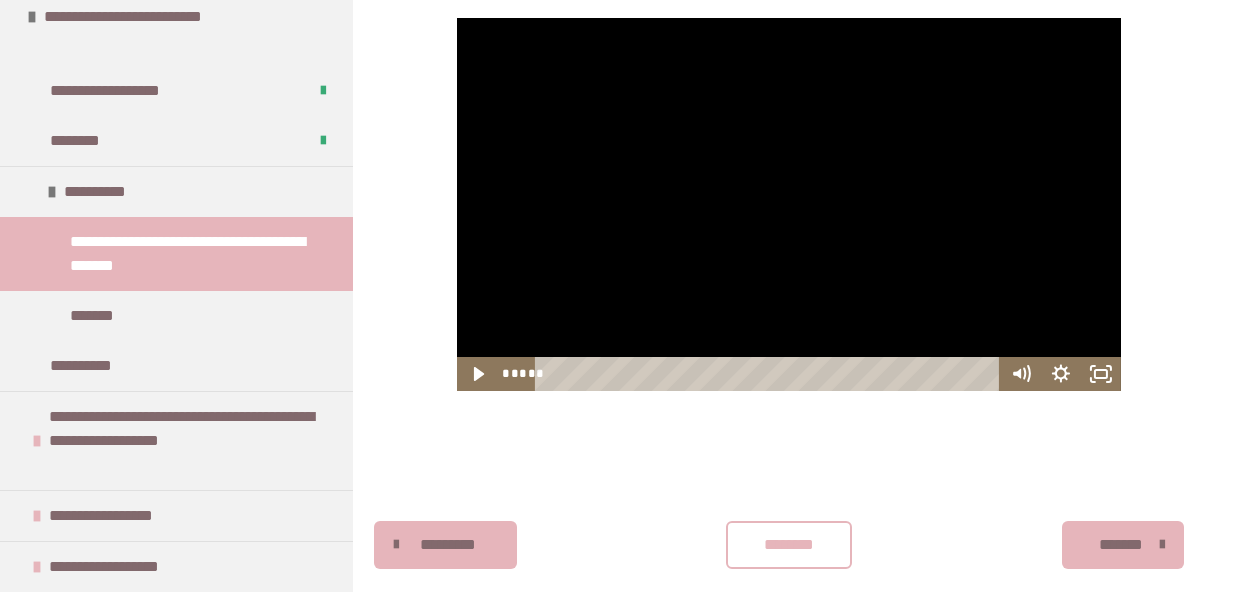 click at bounding box center (789, 204) 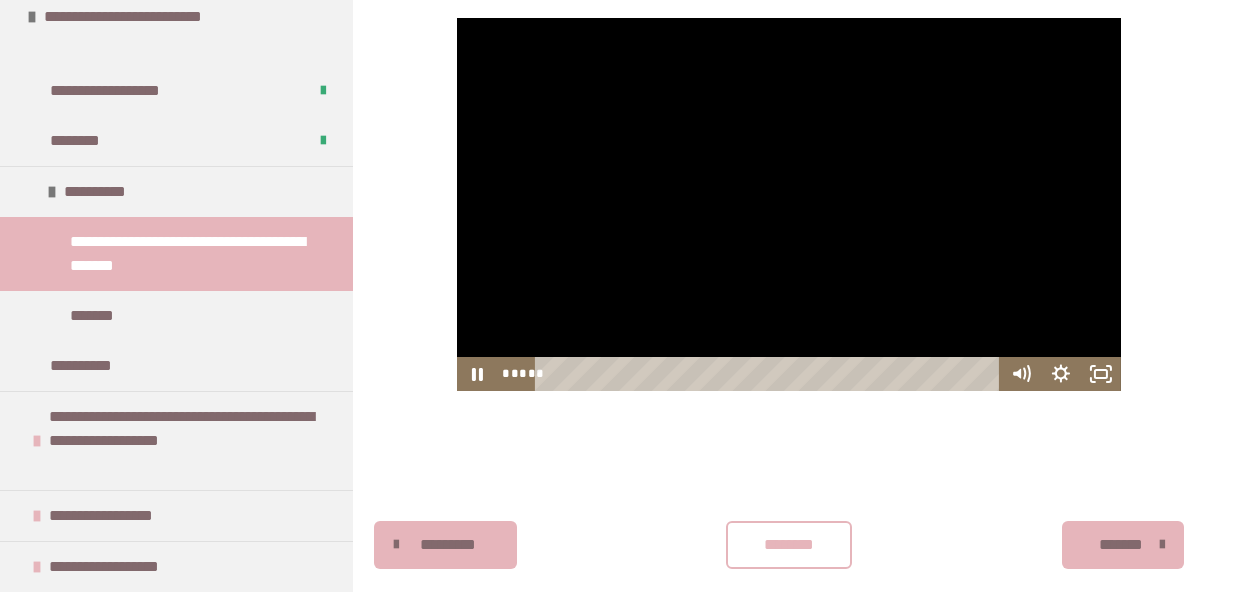 click at bounding box center [789, 204] 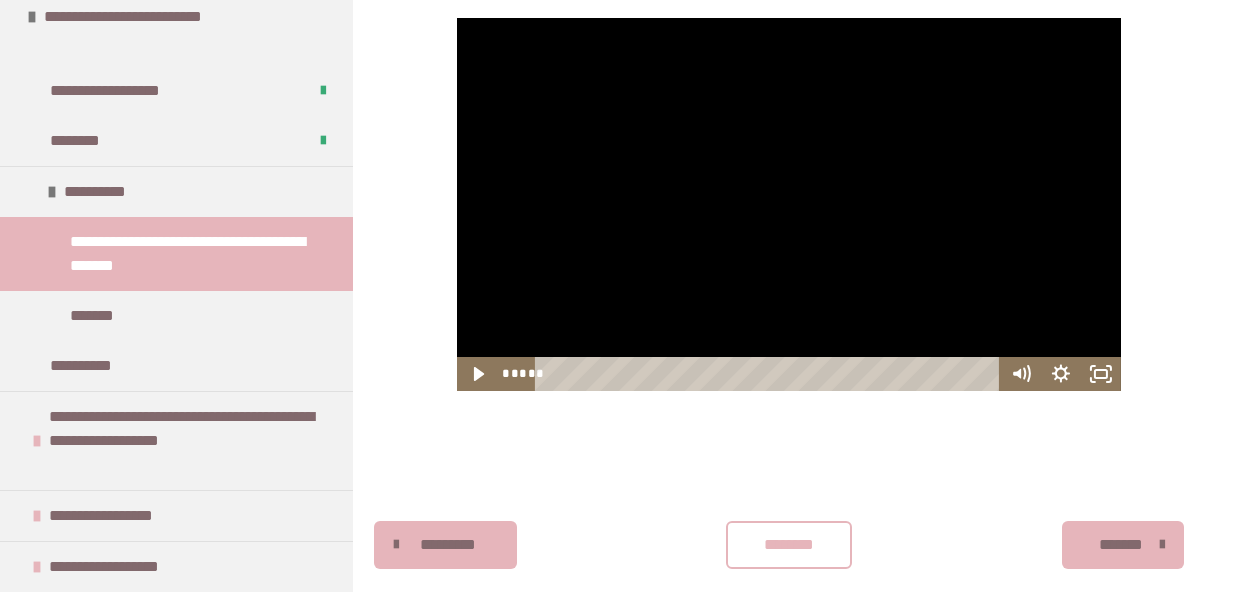 click at bounding box center (789, 204) 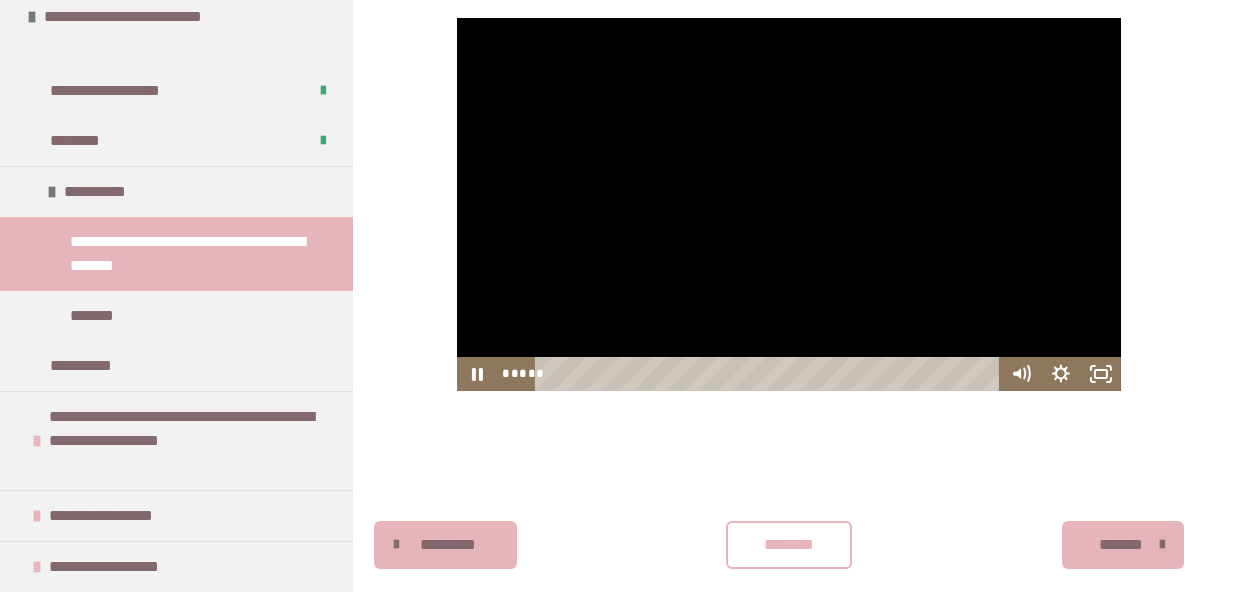 click at bounding box center [789, 204] 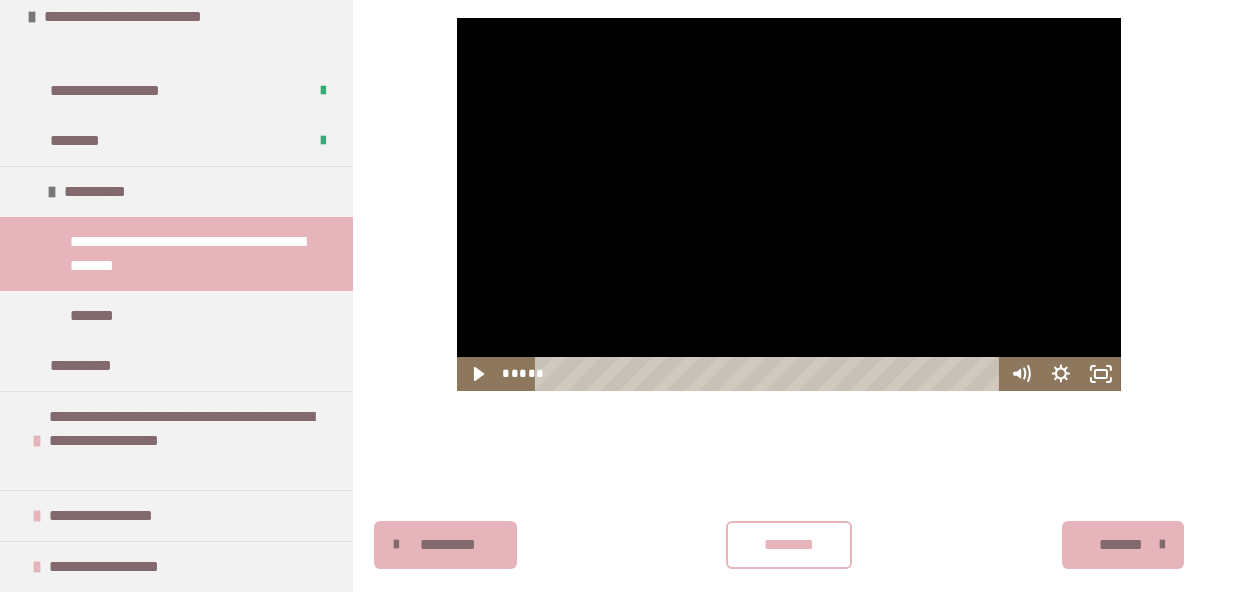 click at bounding box center [789, 204] 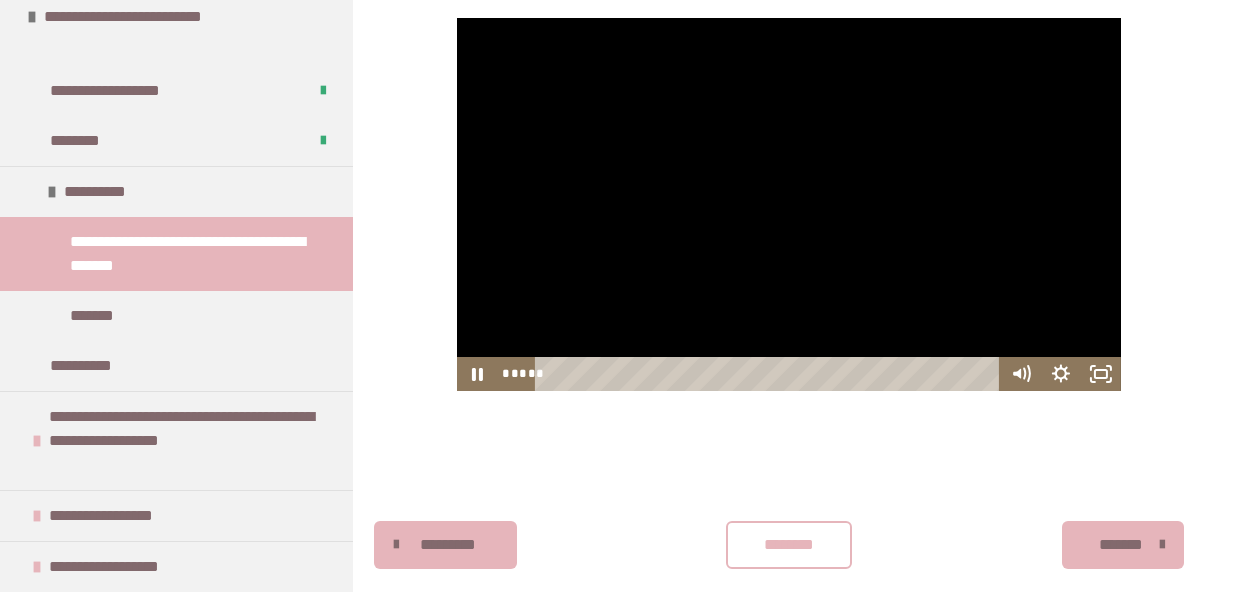 click at bounding box center (789, 204) 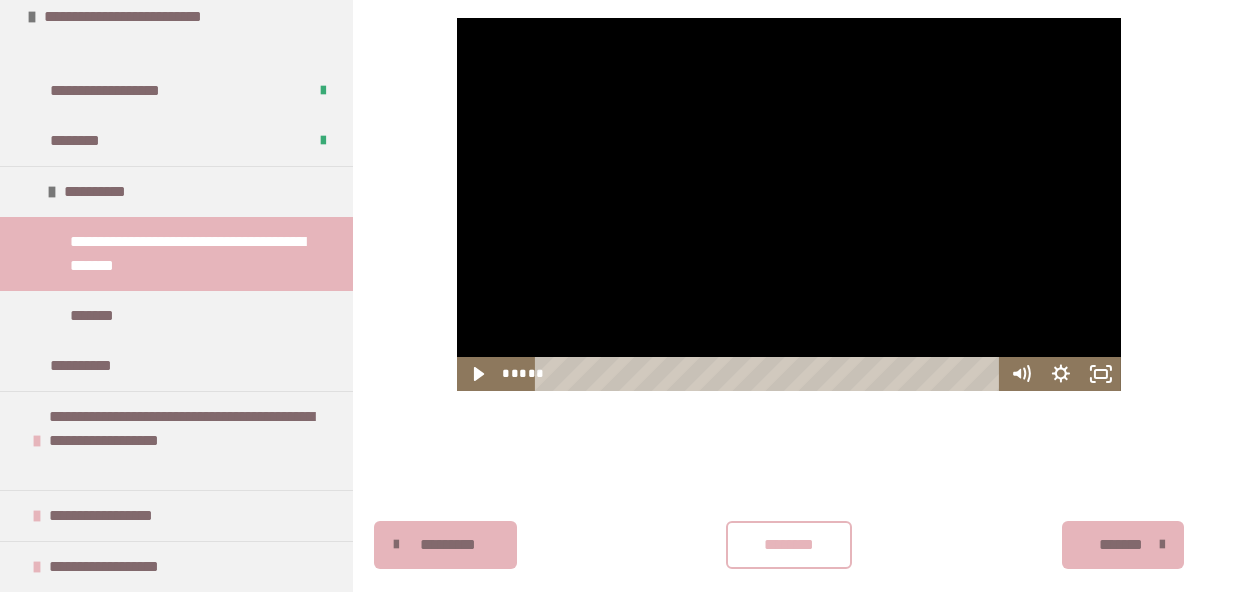 click at bounding box center (789, 204) 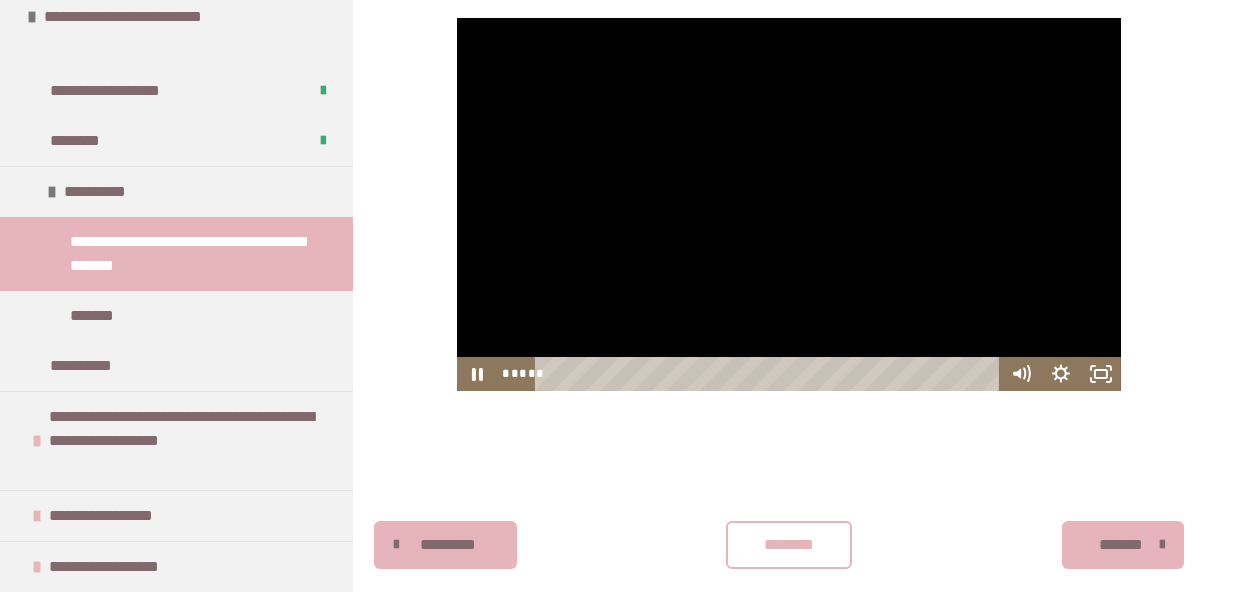 click at bounding box center [789, 204] 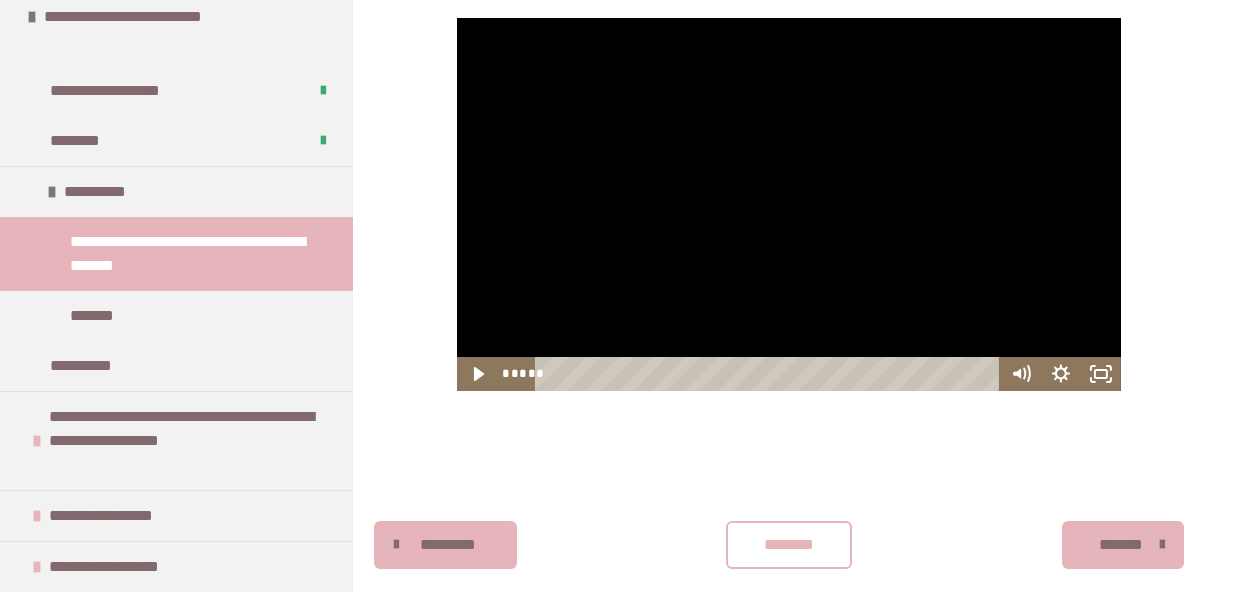 click at bounding box center (789, 204) 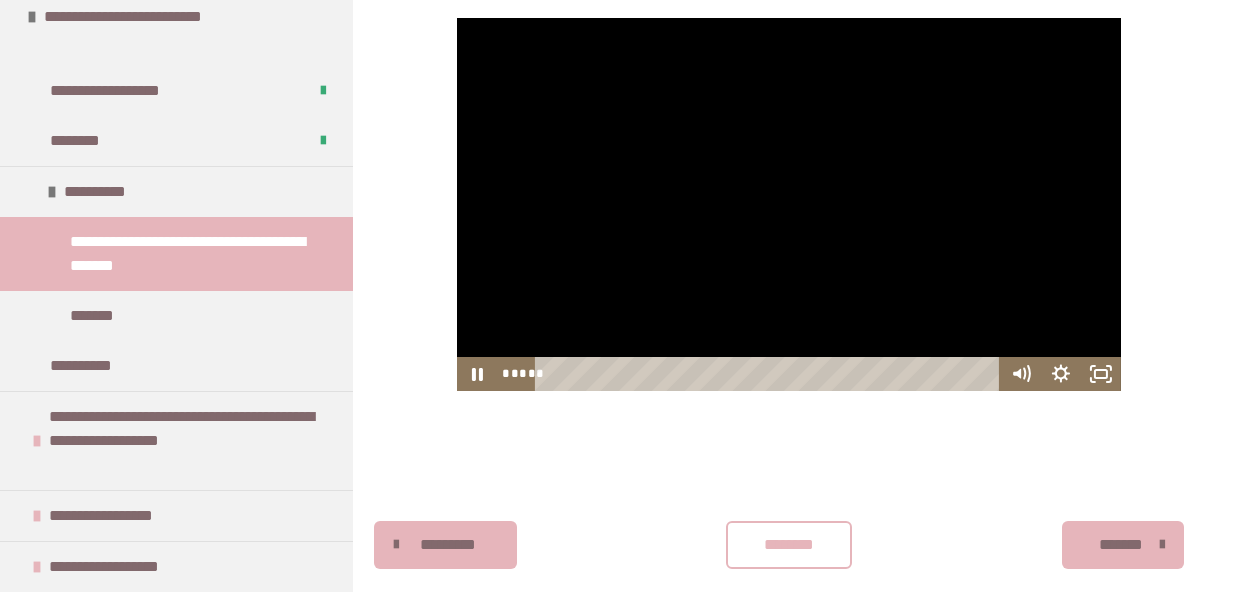 click at bounding box center [789, 204] 